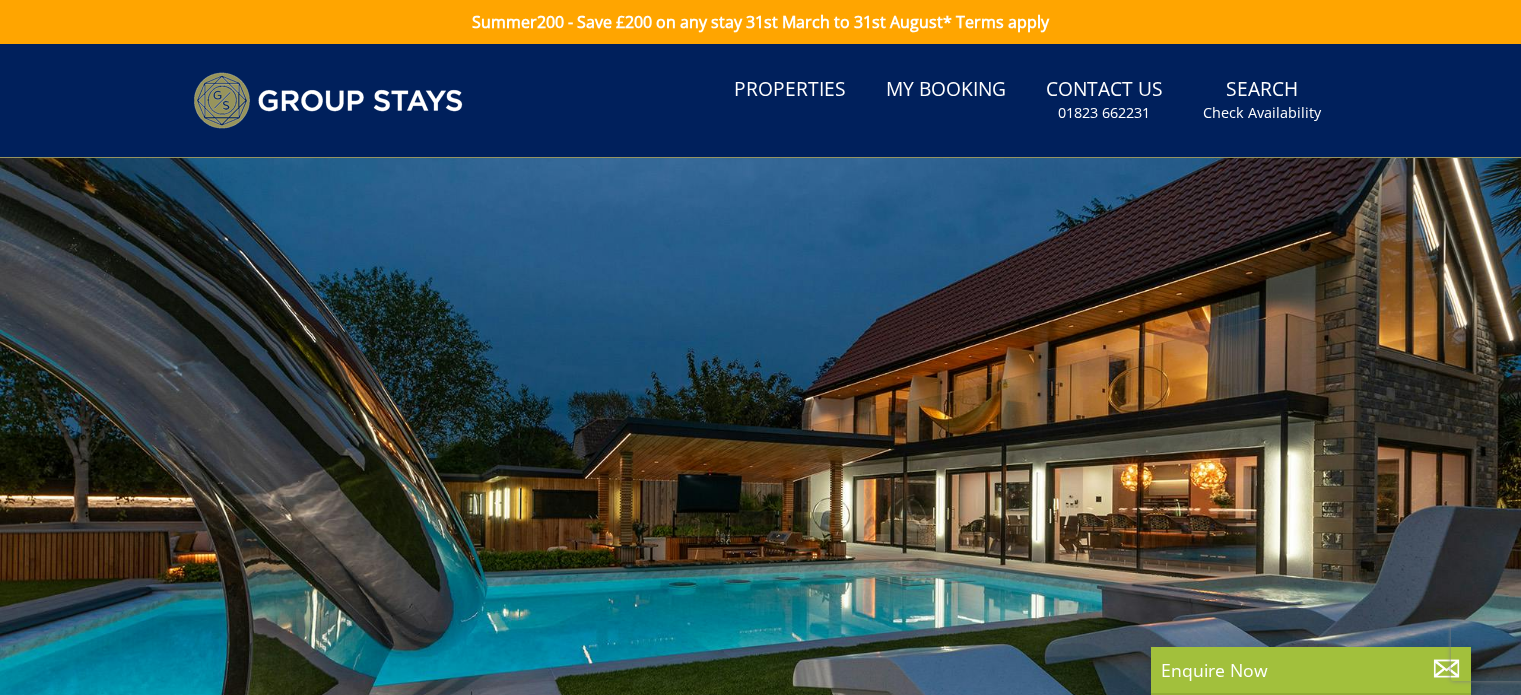 scroll, scrollTop: 0, scrollLeft: 0, axis: both 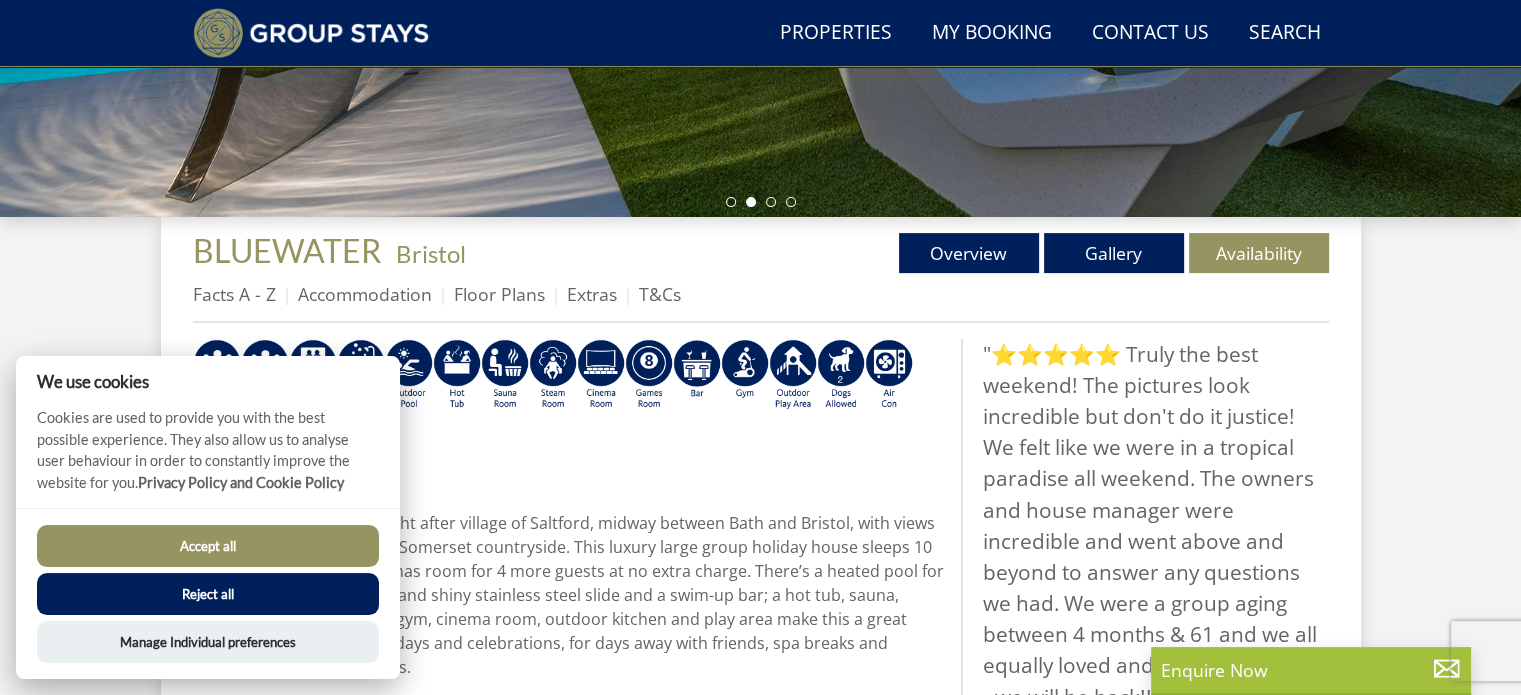 click on "Accept all" at bounding box center [208, 546] 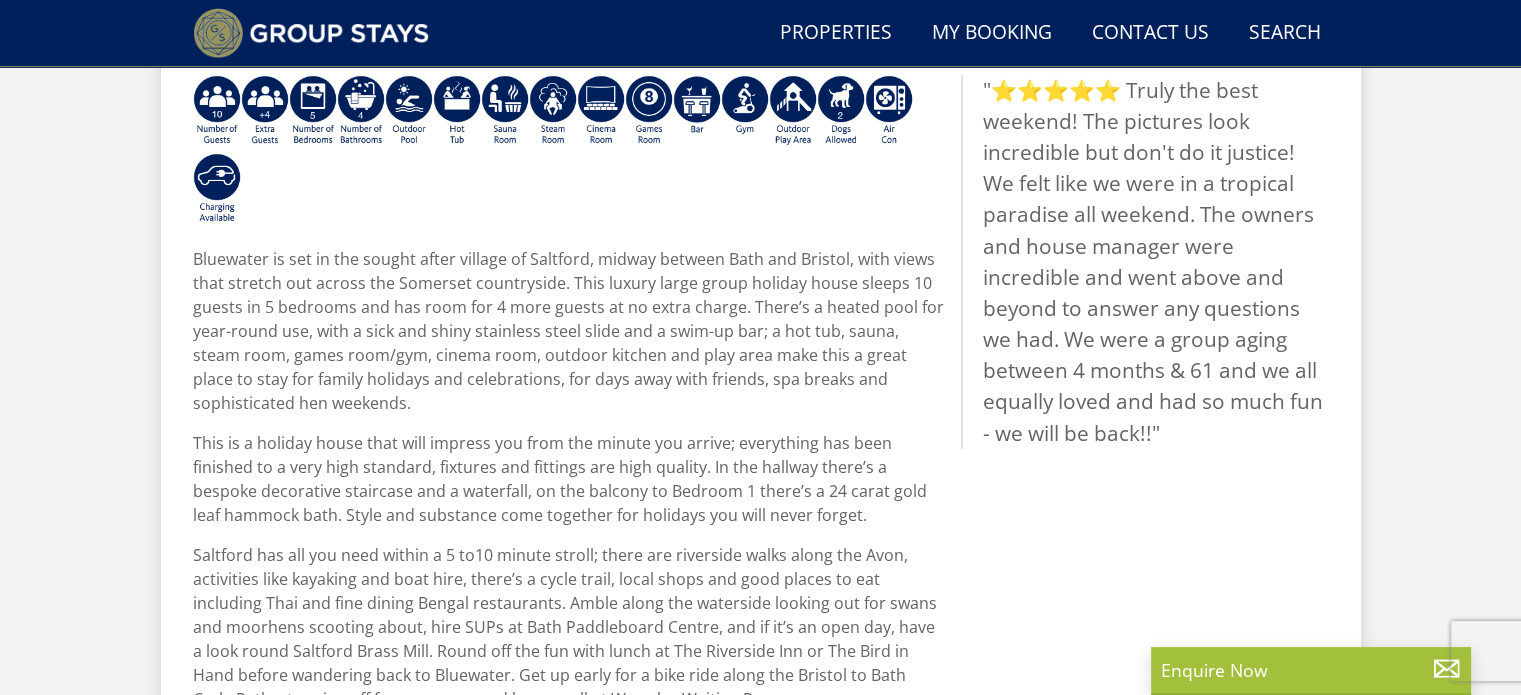 scroll, scrollTop: 860, scrollLeft: 0, axis: vertical 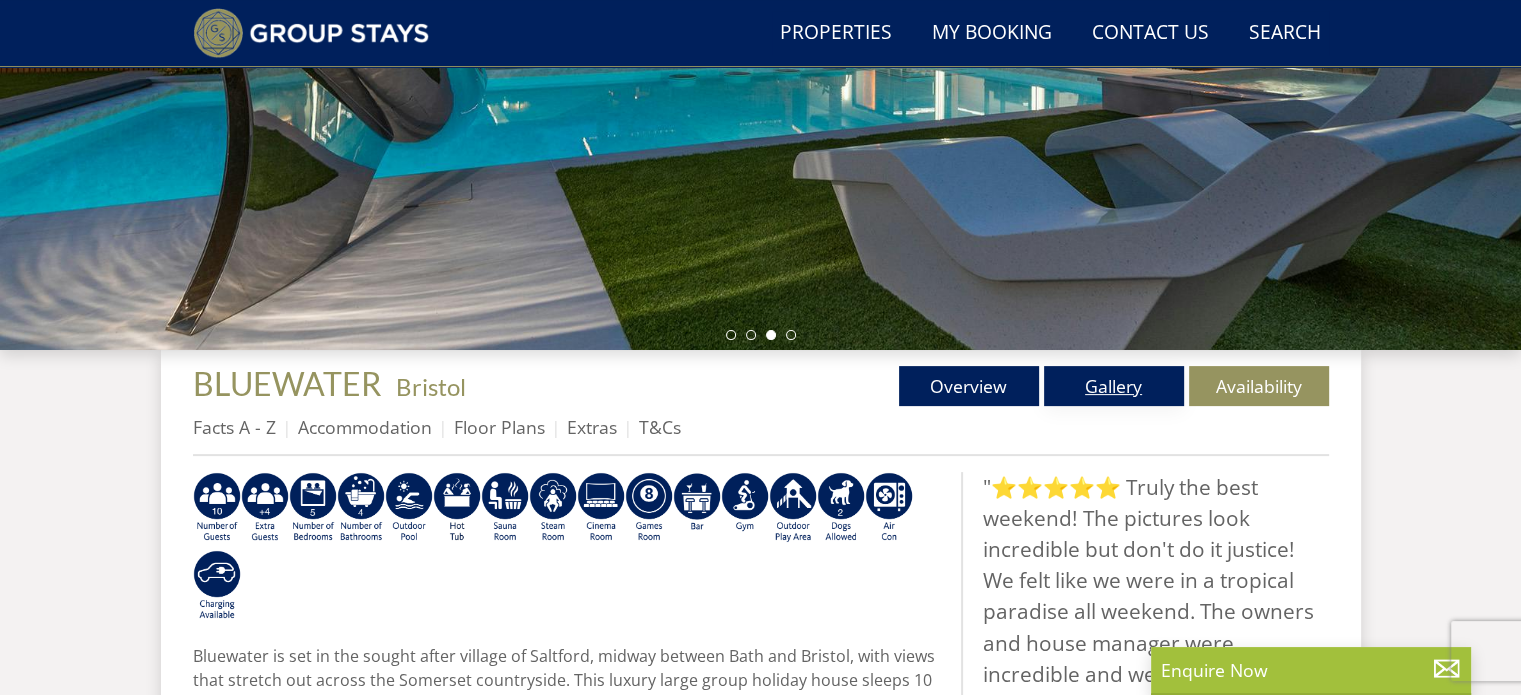 click on "Gallery" at bounding box center (1114, 386) 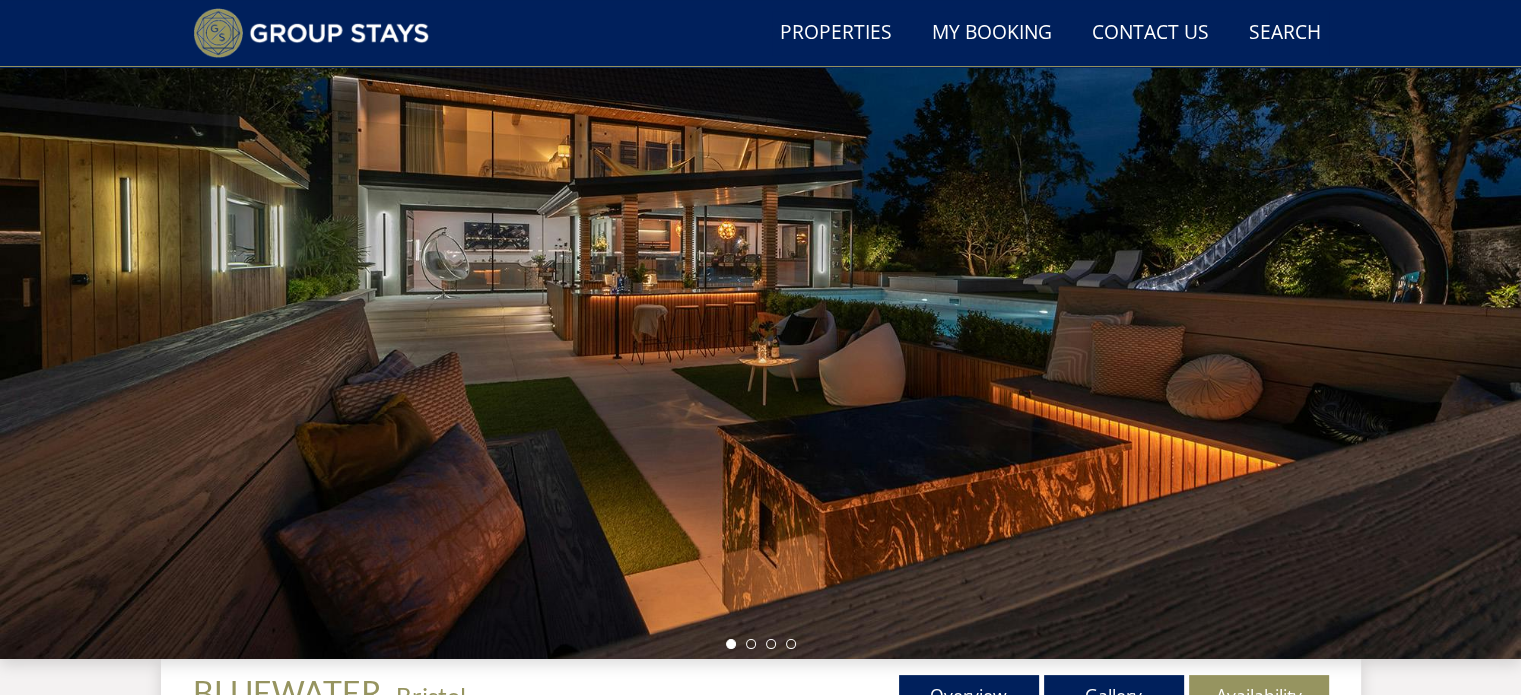 scroll, scrollTop: 150, scrollLeft: 0, axis: vertical 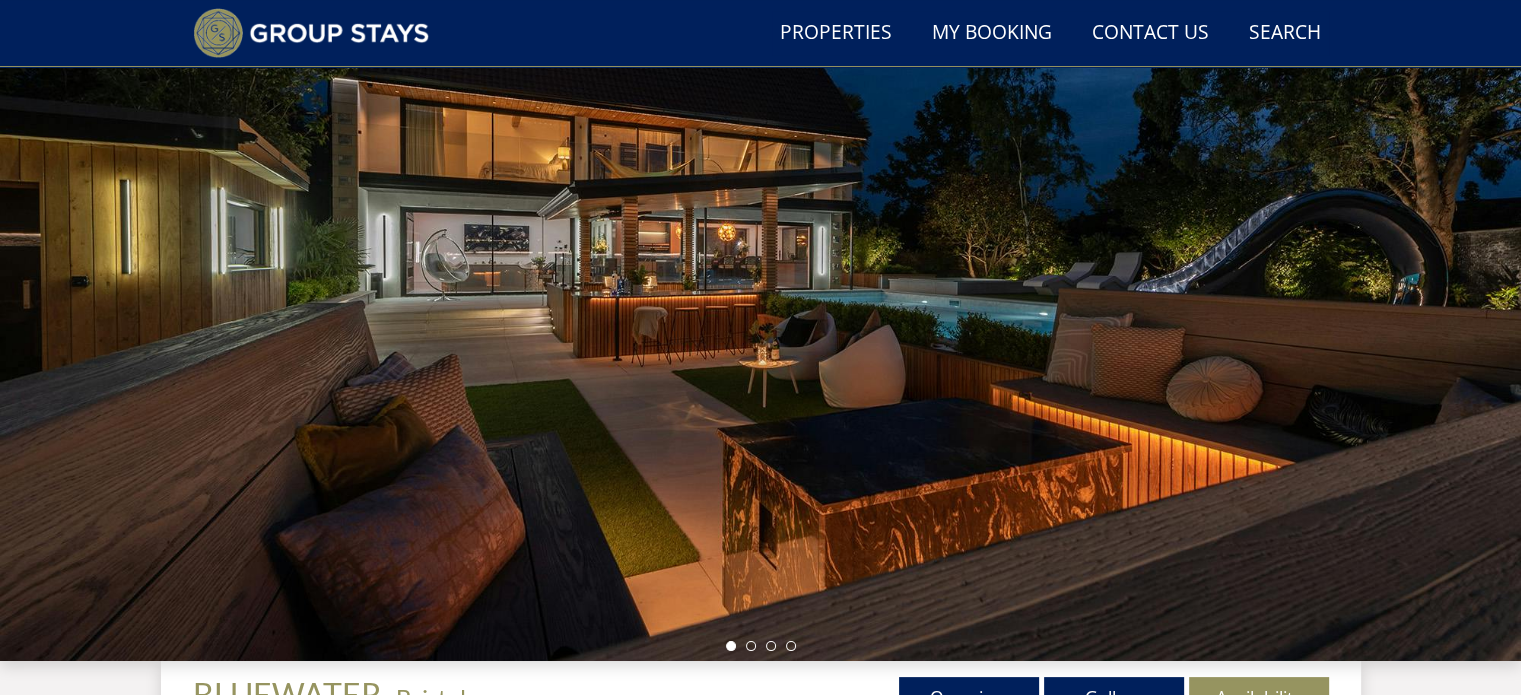 drag, startPoint x: 1181, startPoint y: 386, endPoint x: 833, endPoint y: 356, distance: 349.2907 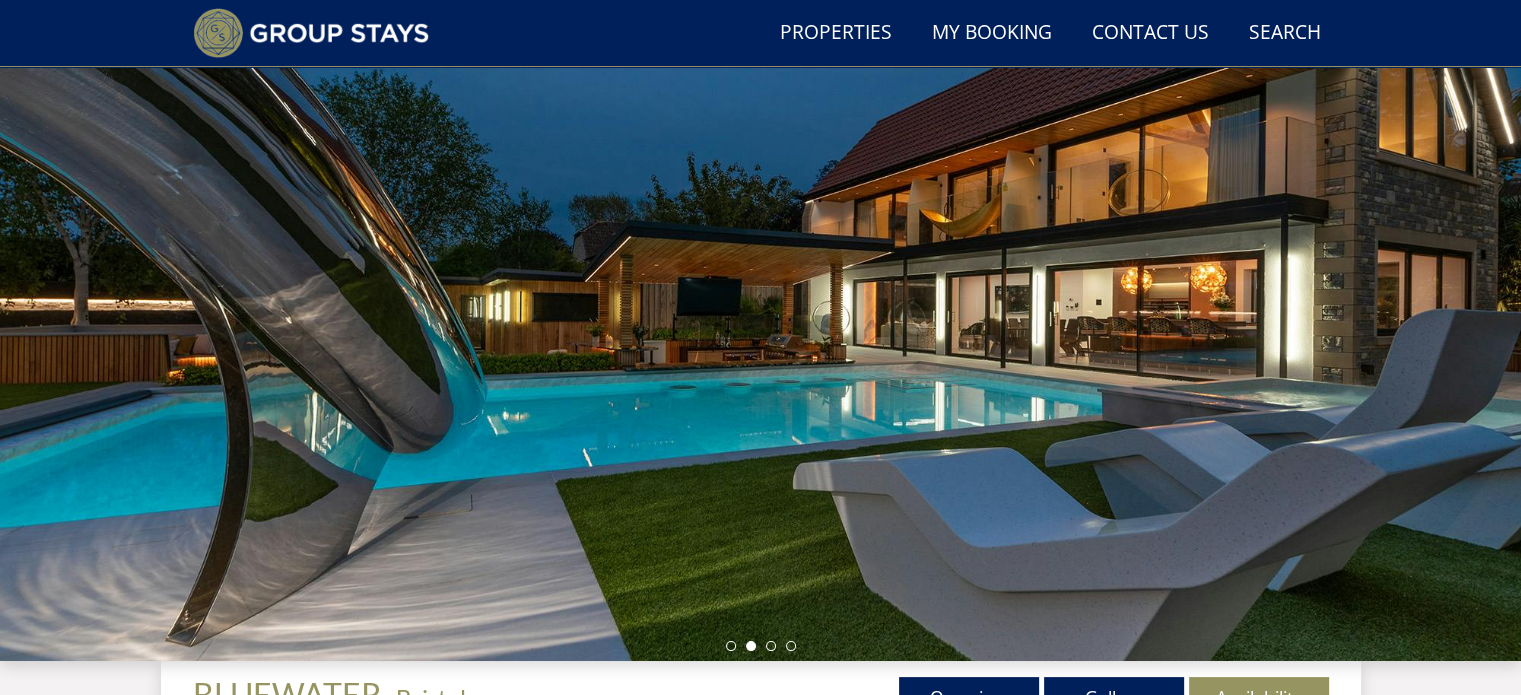 click at bounding box center [760, 311] 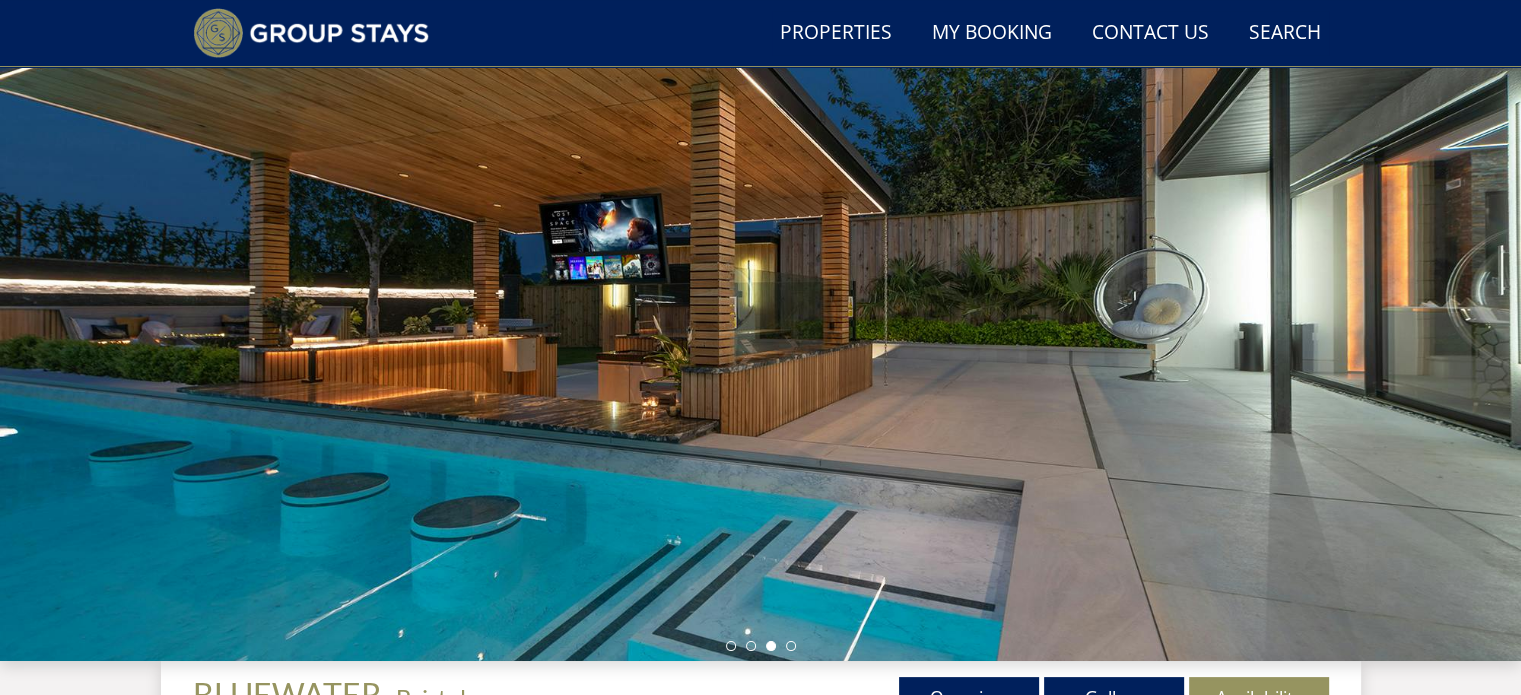 click at bounding box center [760, 311] 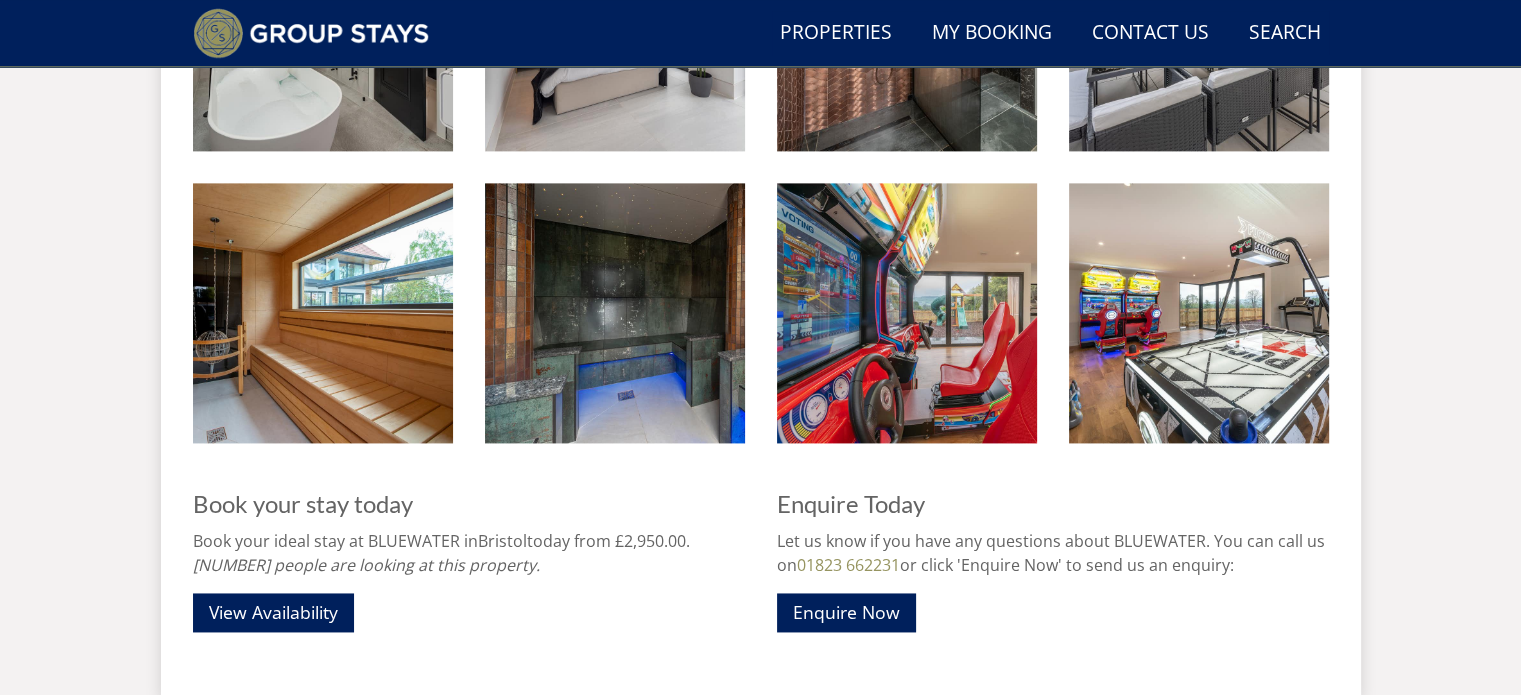 scroll, scrollTop: 2795, scrollLeft: 0, axis: vertical 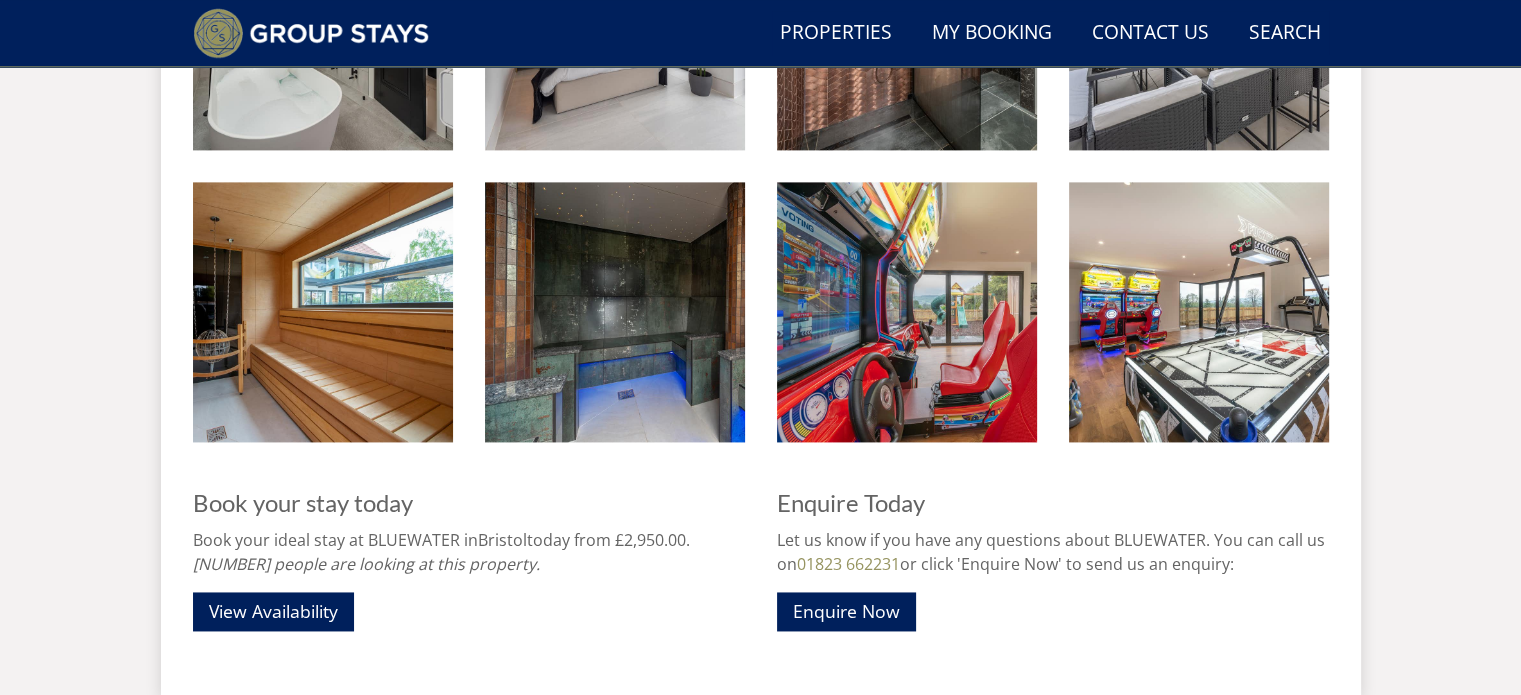 click on "Bluewater: Luxury holiday house near [CITY] and [CITY]
Bluewater: For luxury large group holidays in [STATE]
Bluewater: A stunning villa style holiday house sleeping up to 14
Bluewater
Bluewater
Bluewater
Bluewater: Relaxing on the terrace
Bluewater: The view from the kitchen...
Bluewater: Such a slick and stylish kitchen!
Bluewater: To one end of the open plan living space - a glitzy lounge area" at bounding box center (761, -710) 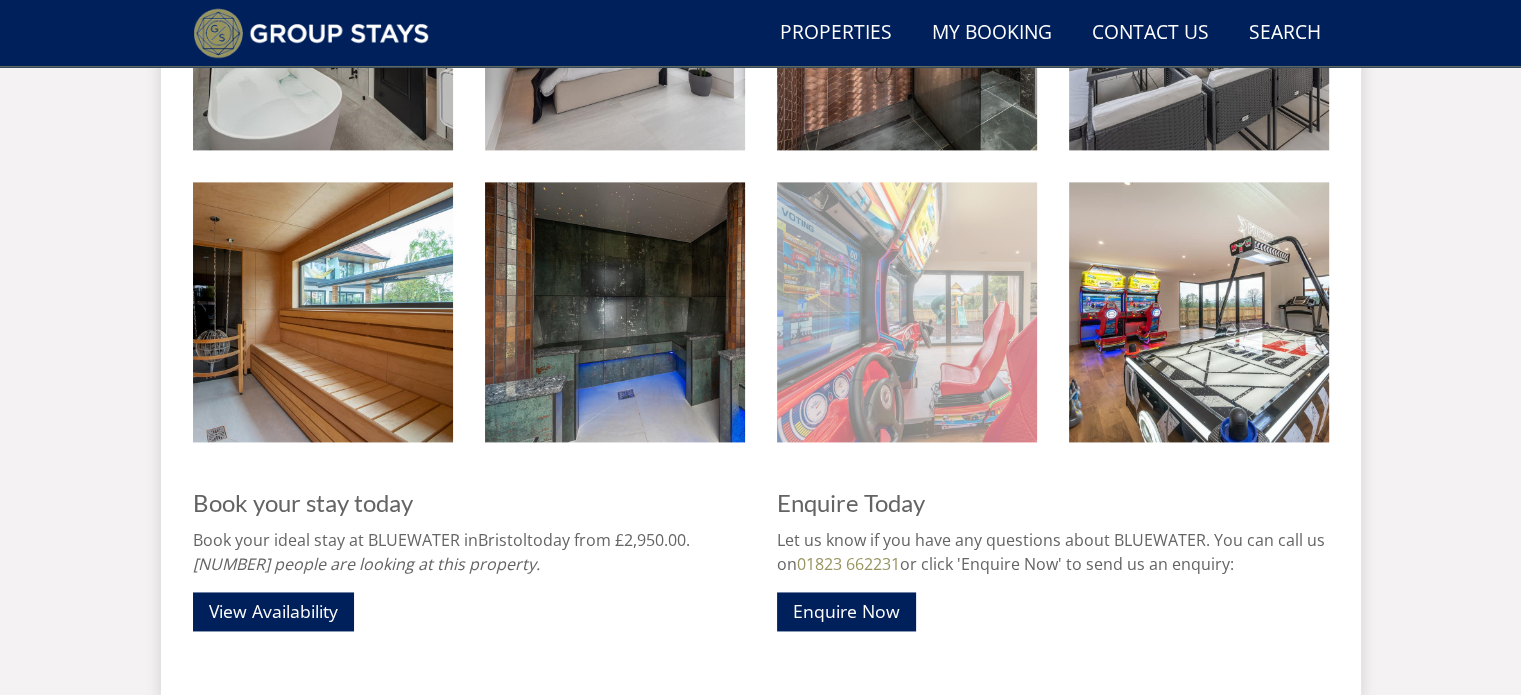 click at bounding box center [907, 312] 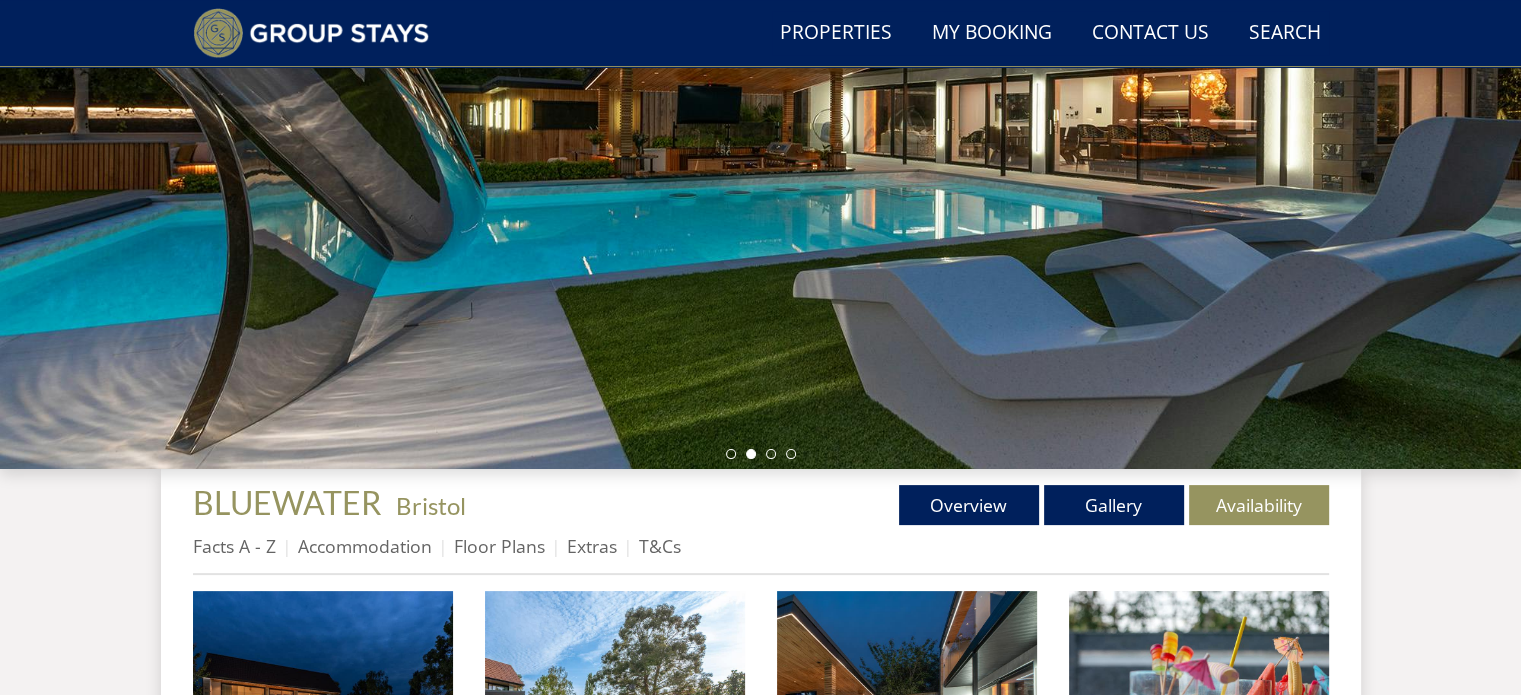scroll, scrollTop: 450, scrollLeft: 0, axis: vertical 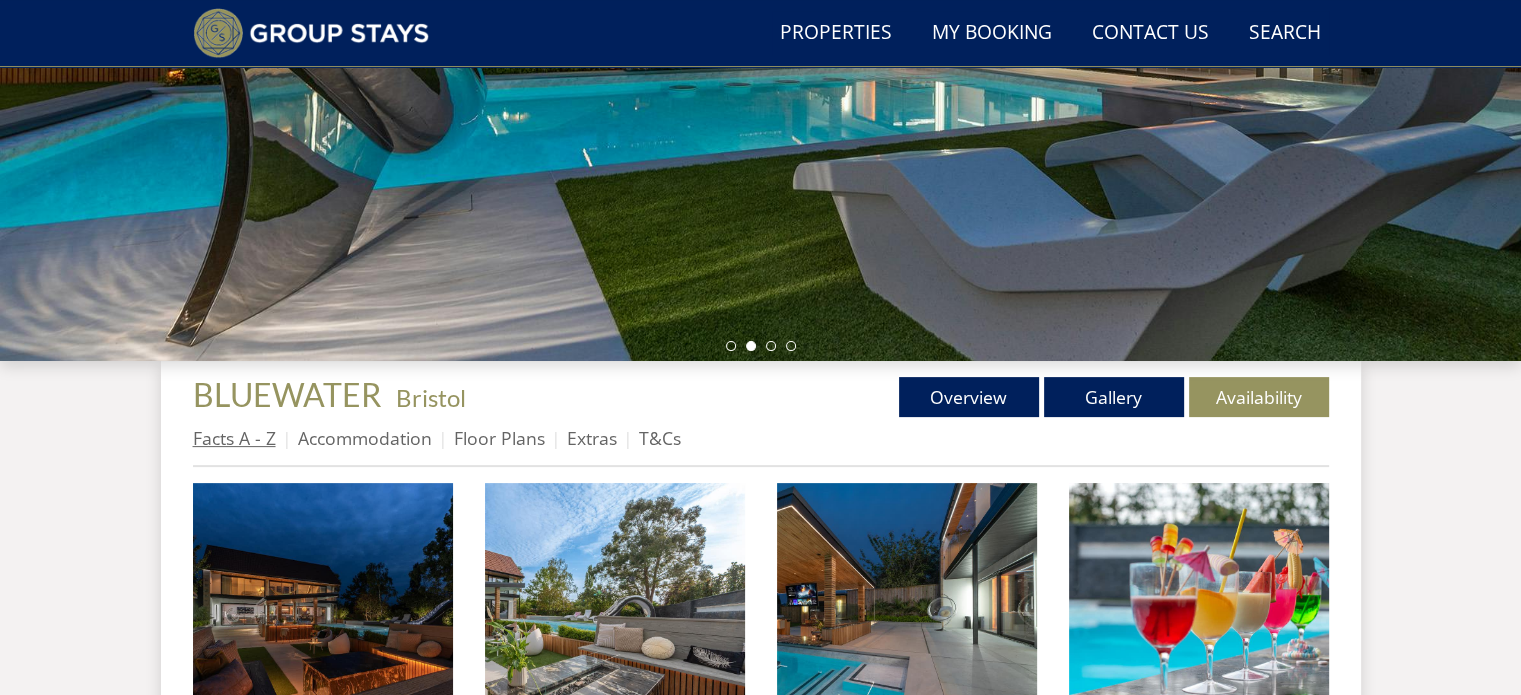 click on "Facts A - Z" at bounding box center (234, 438) 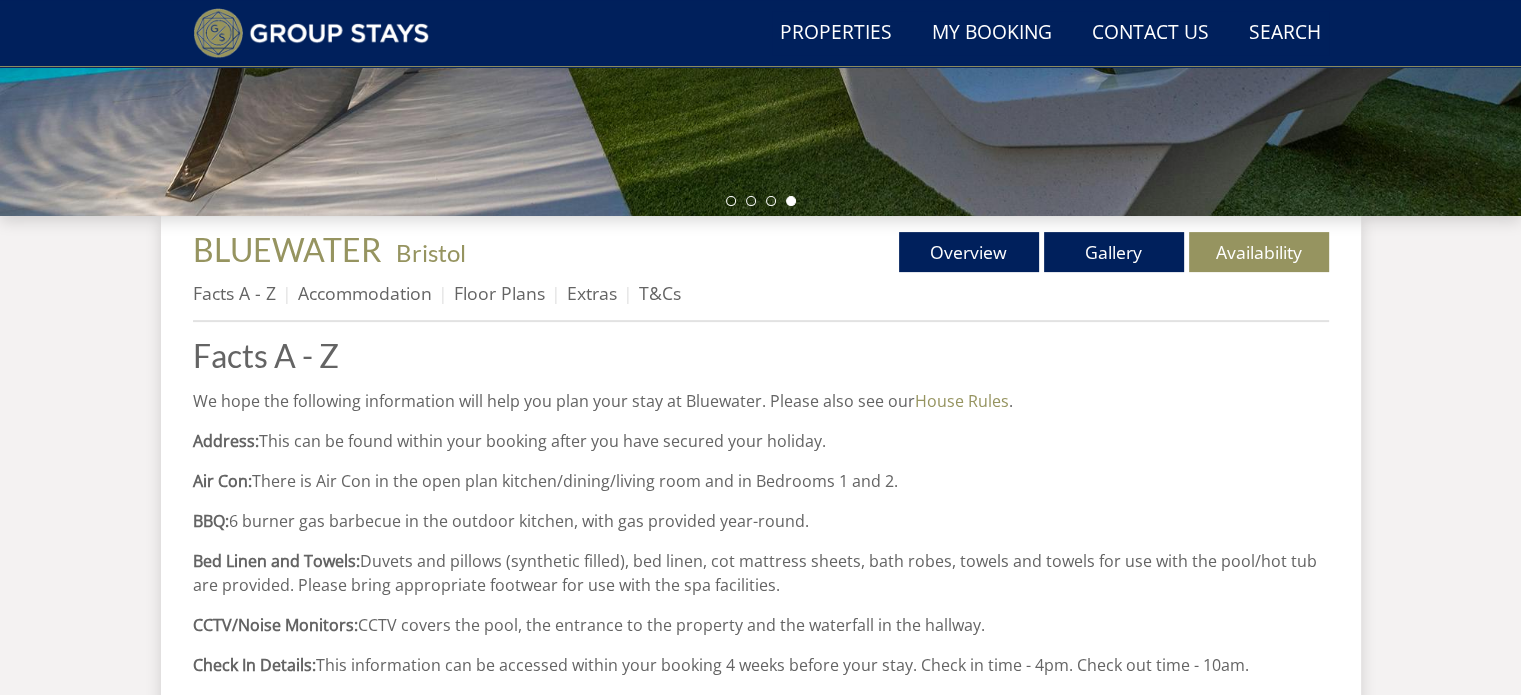 scroll, scrollTop: 593, scrollLeft: 0, axis: vertical 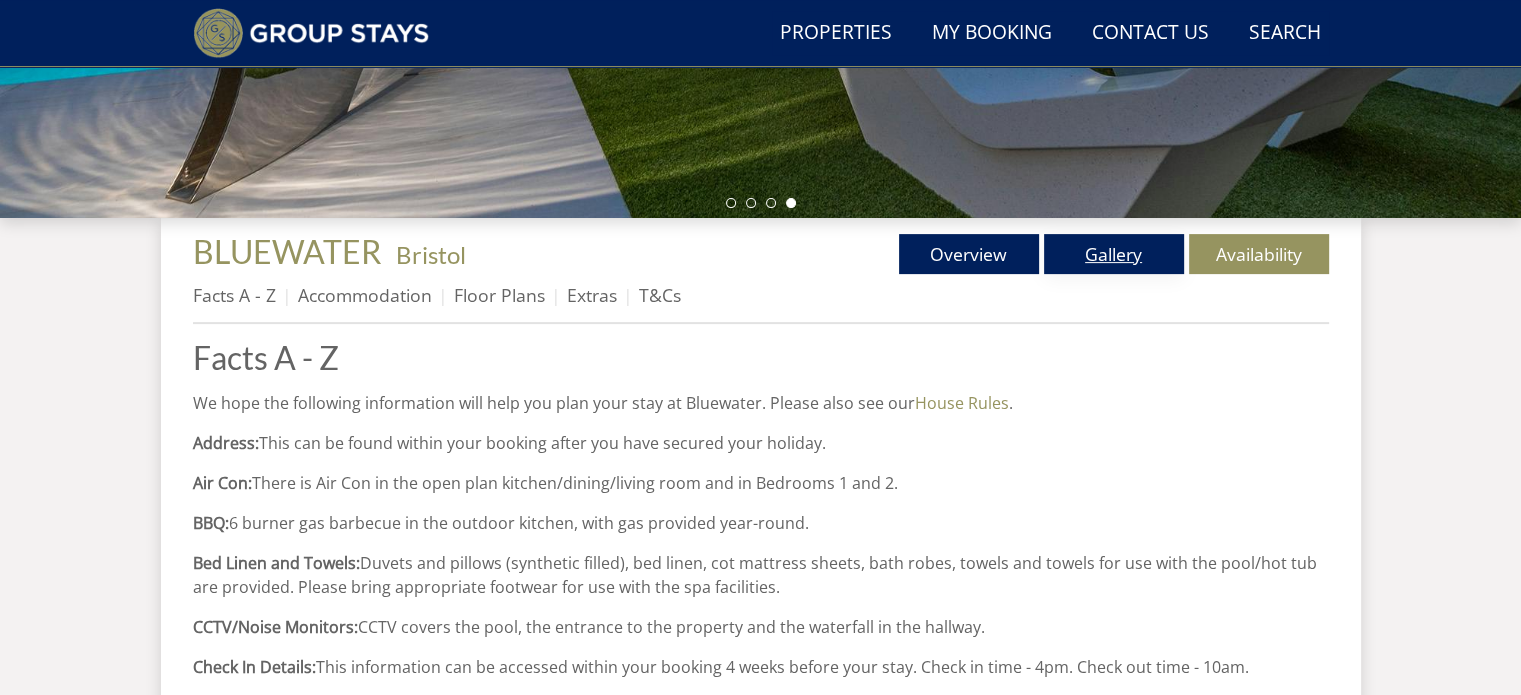 click on "Gallery" at bounding box center [1114, 254] 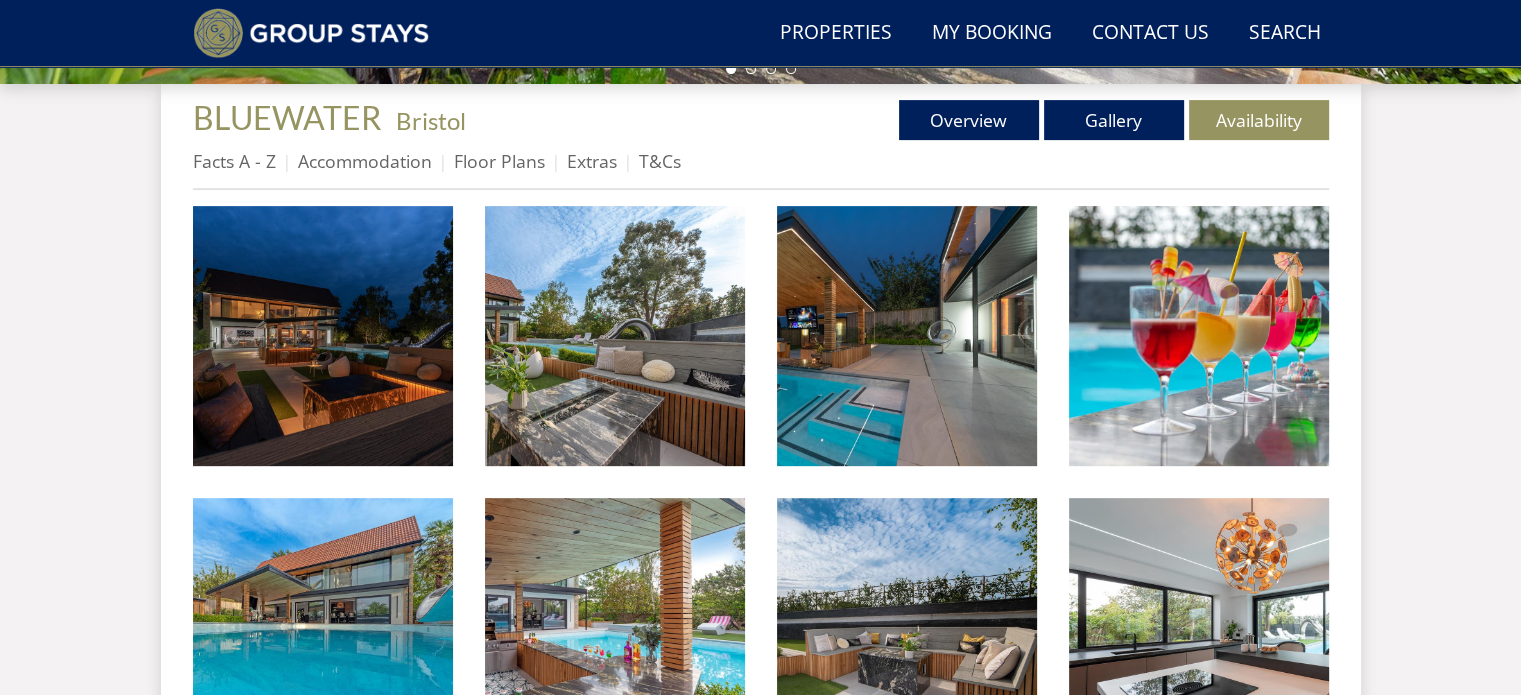 scroll, scrollTop: 728, scrollLeft: 0, axis: vertical 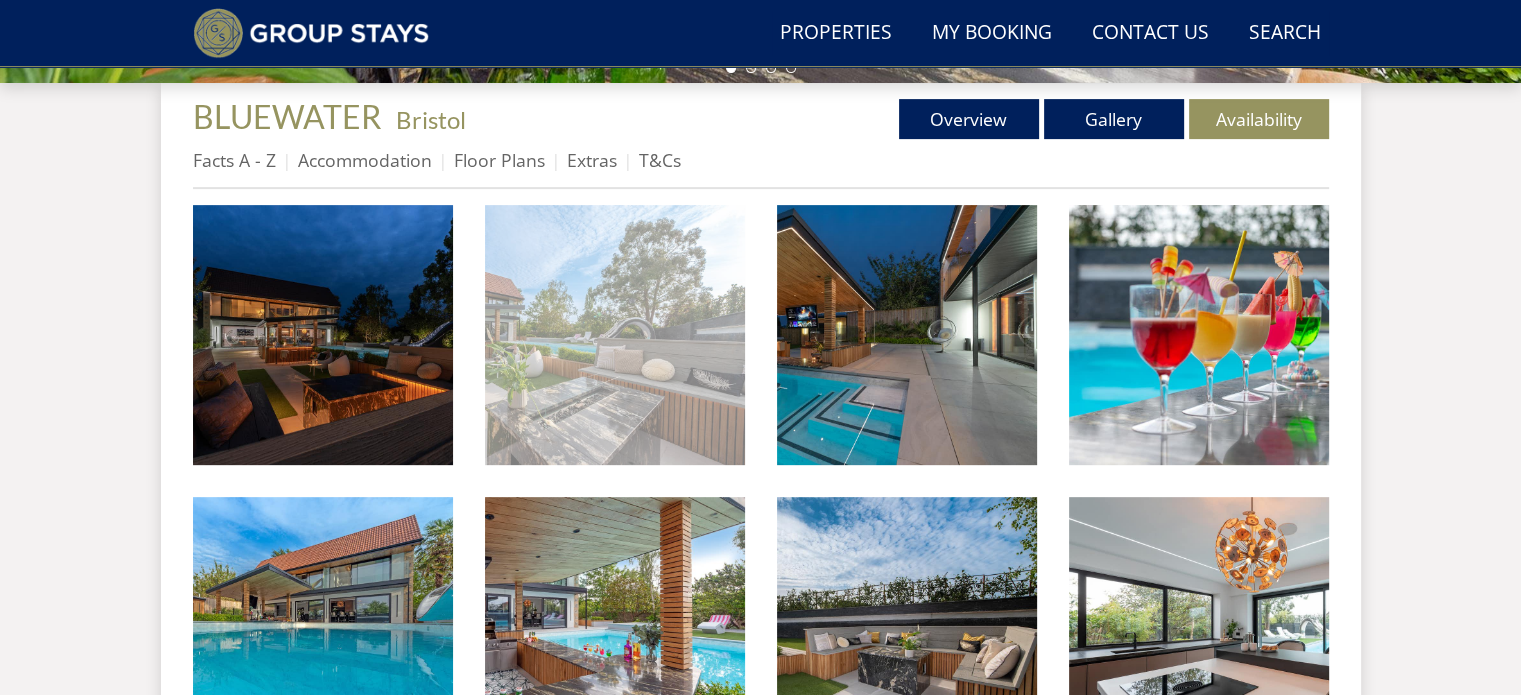 click at bounding box center (615, 335) 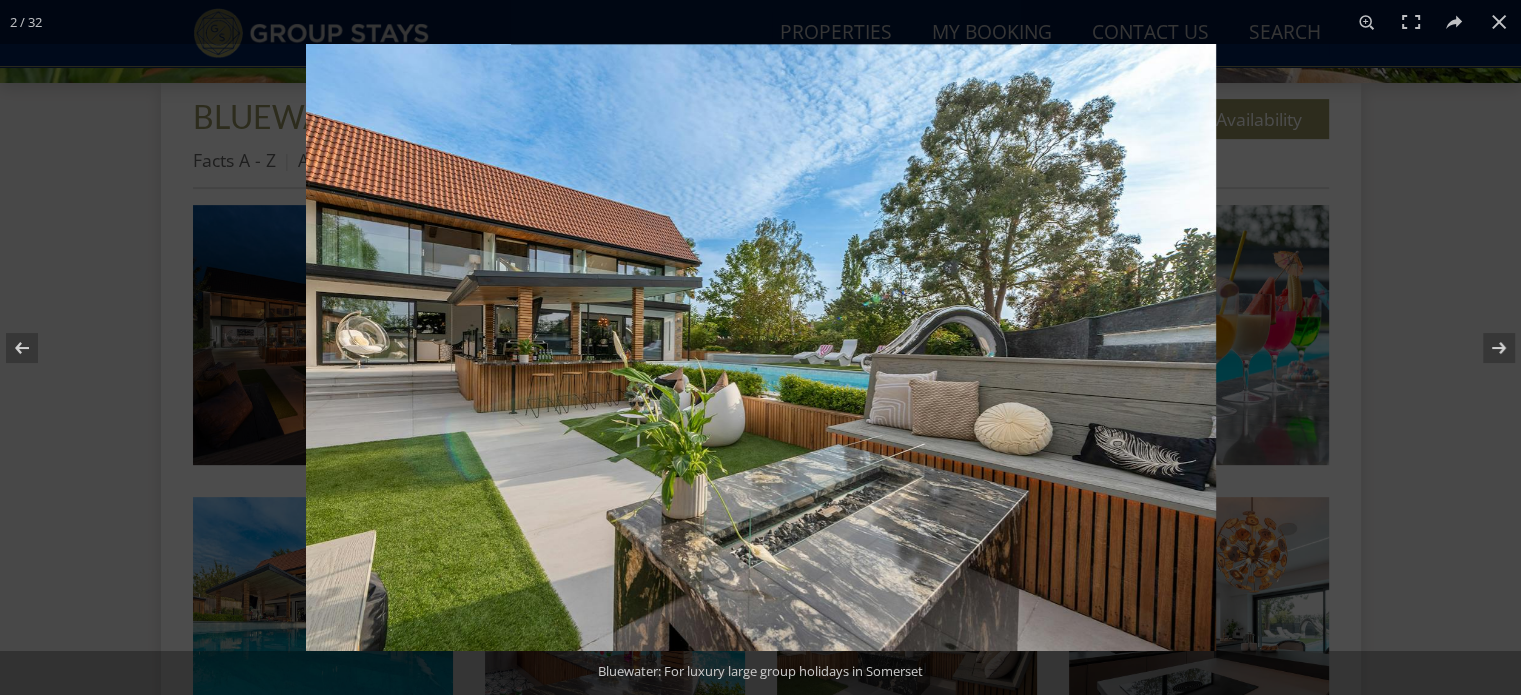click at bounding box center [761, 347] 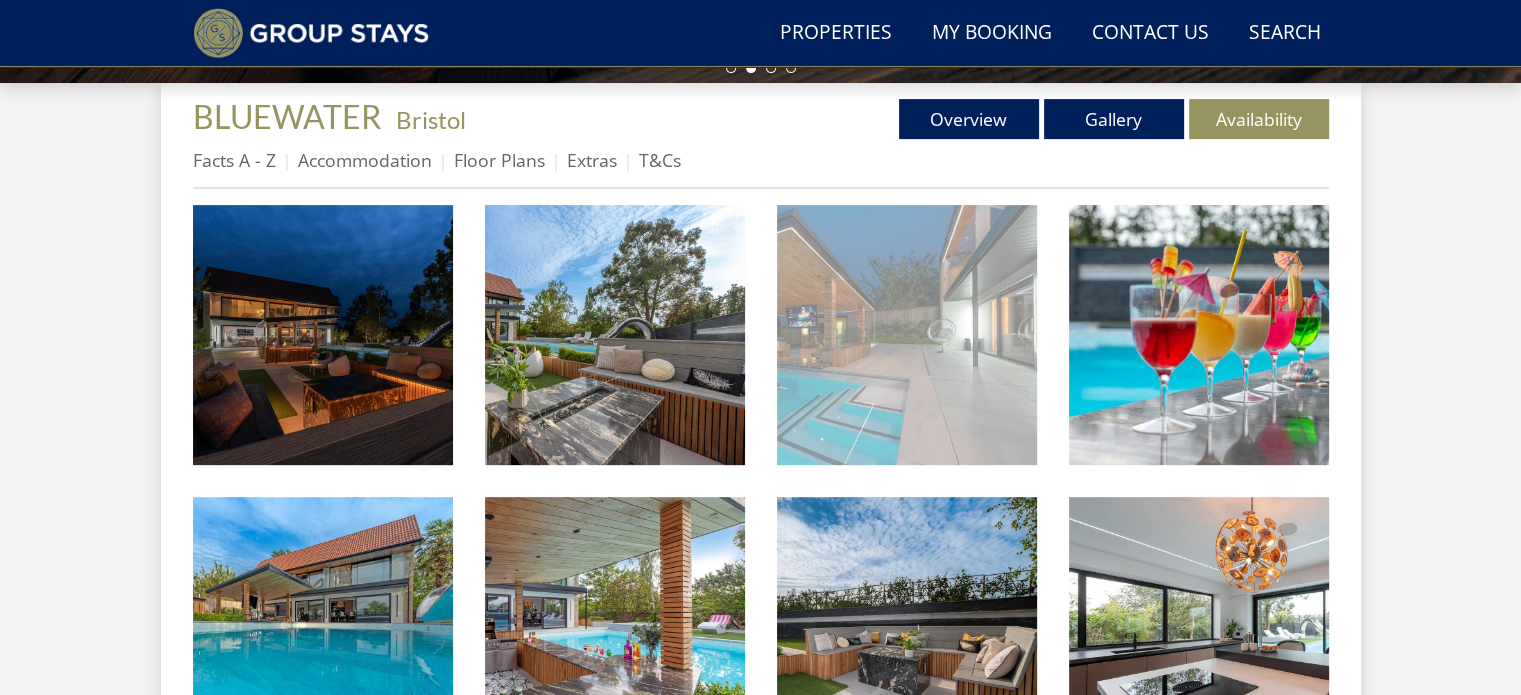 click at bounding box center [907, 335] 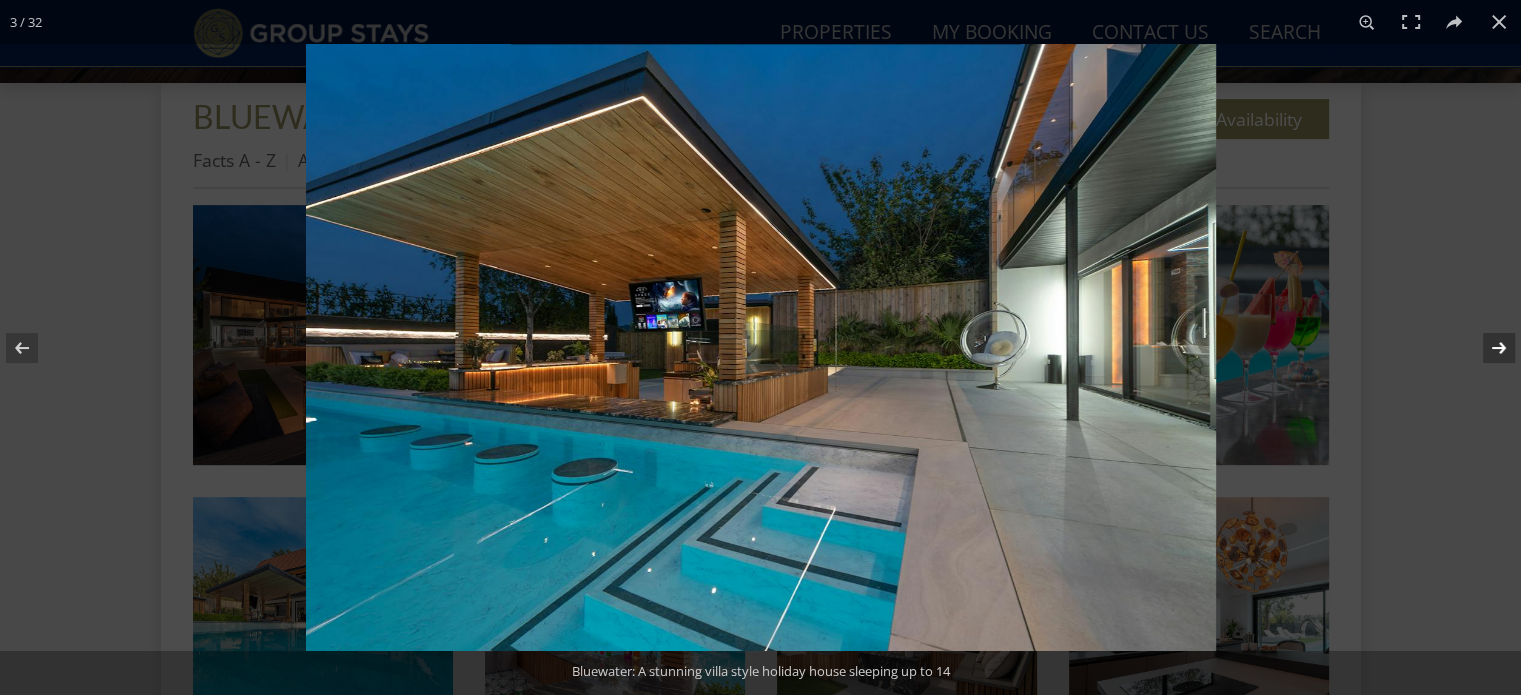 click at bounding box center [1486, 348] 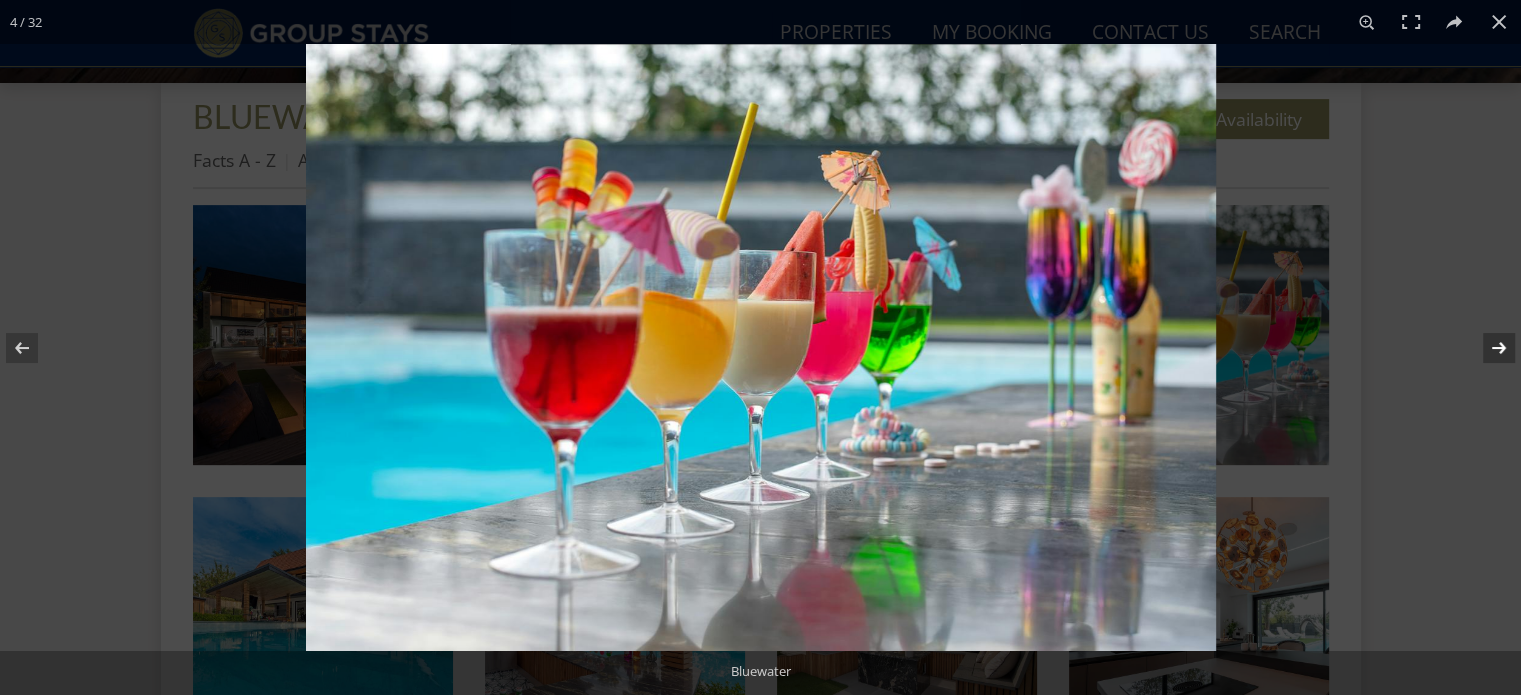 click at bounding box center [1486, 348] 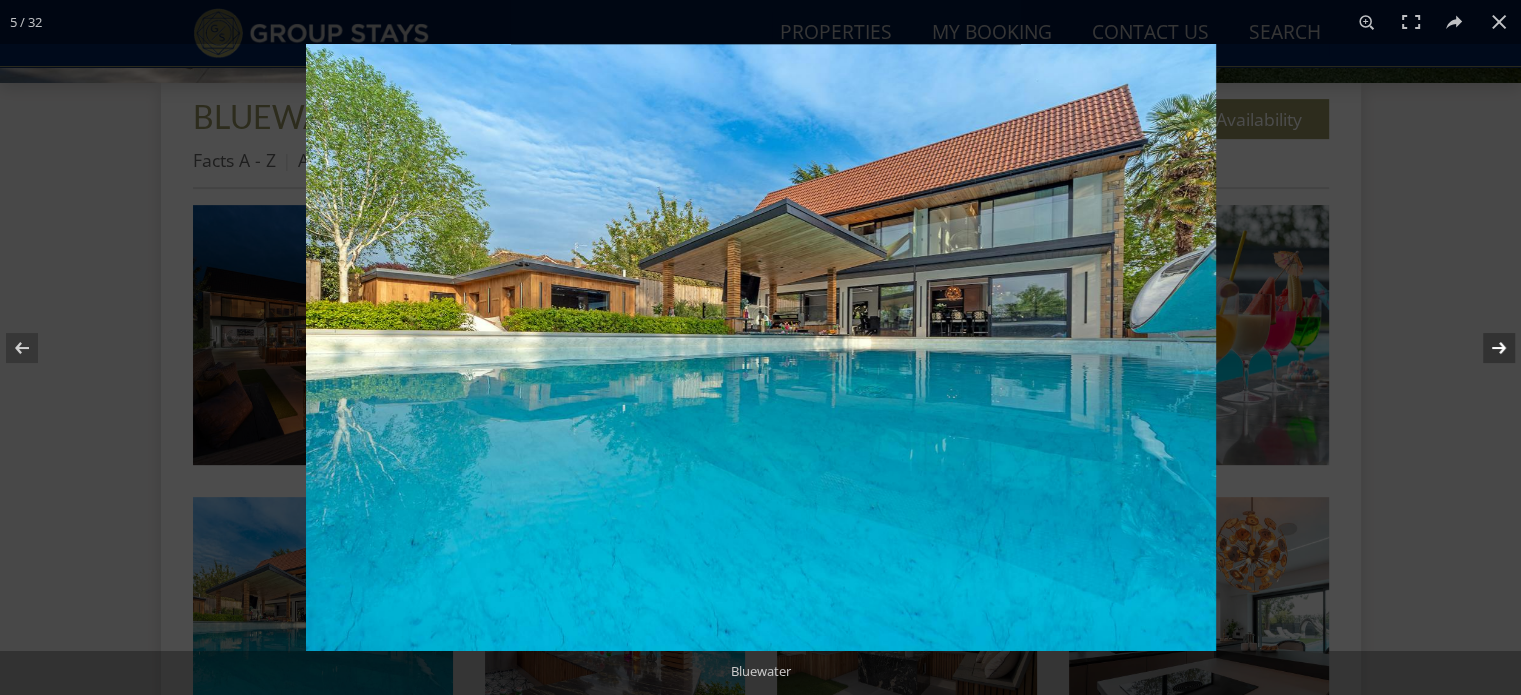 click at bounding box center (1486, 348) 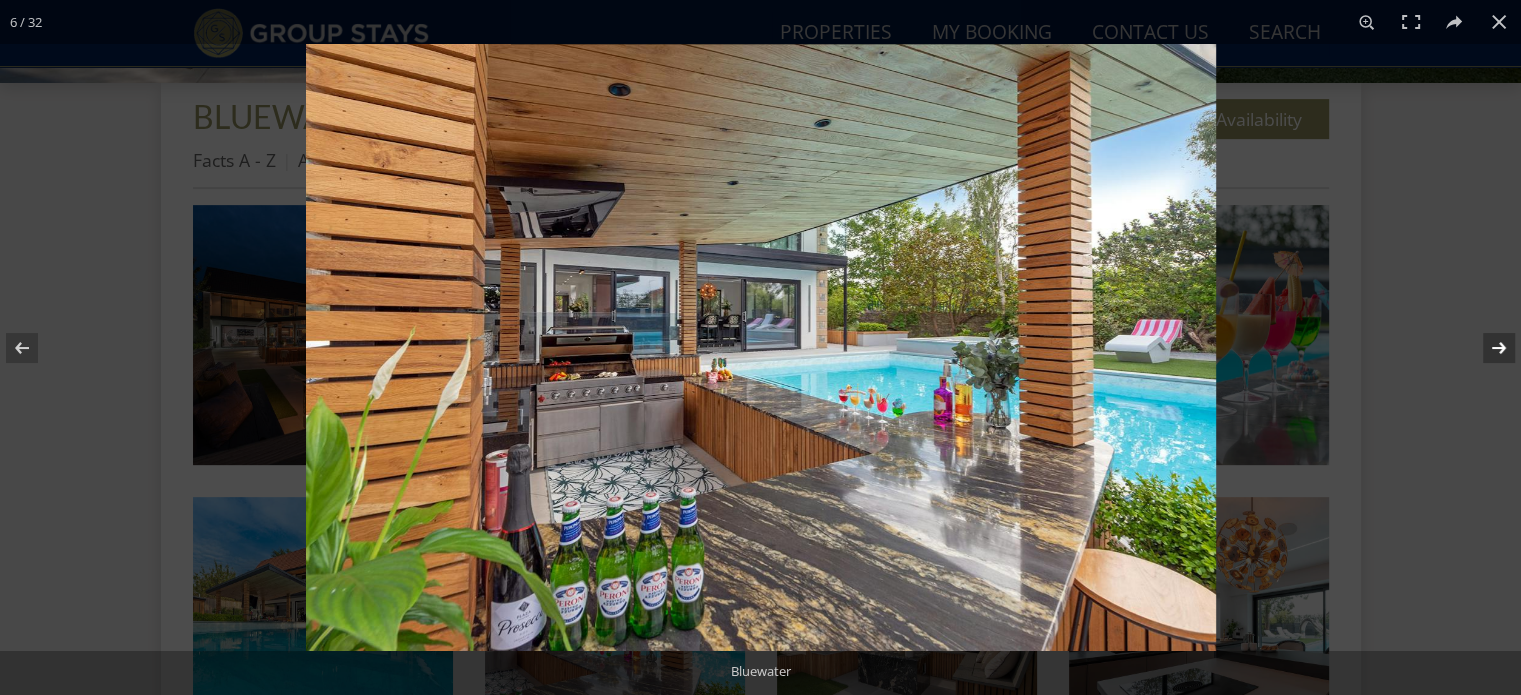click at bounding box center [1486, 348] 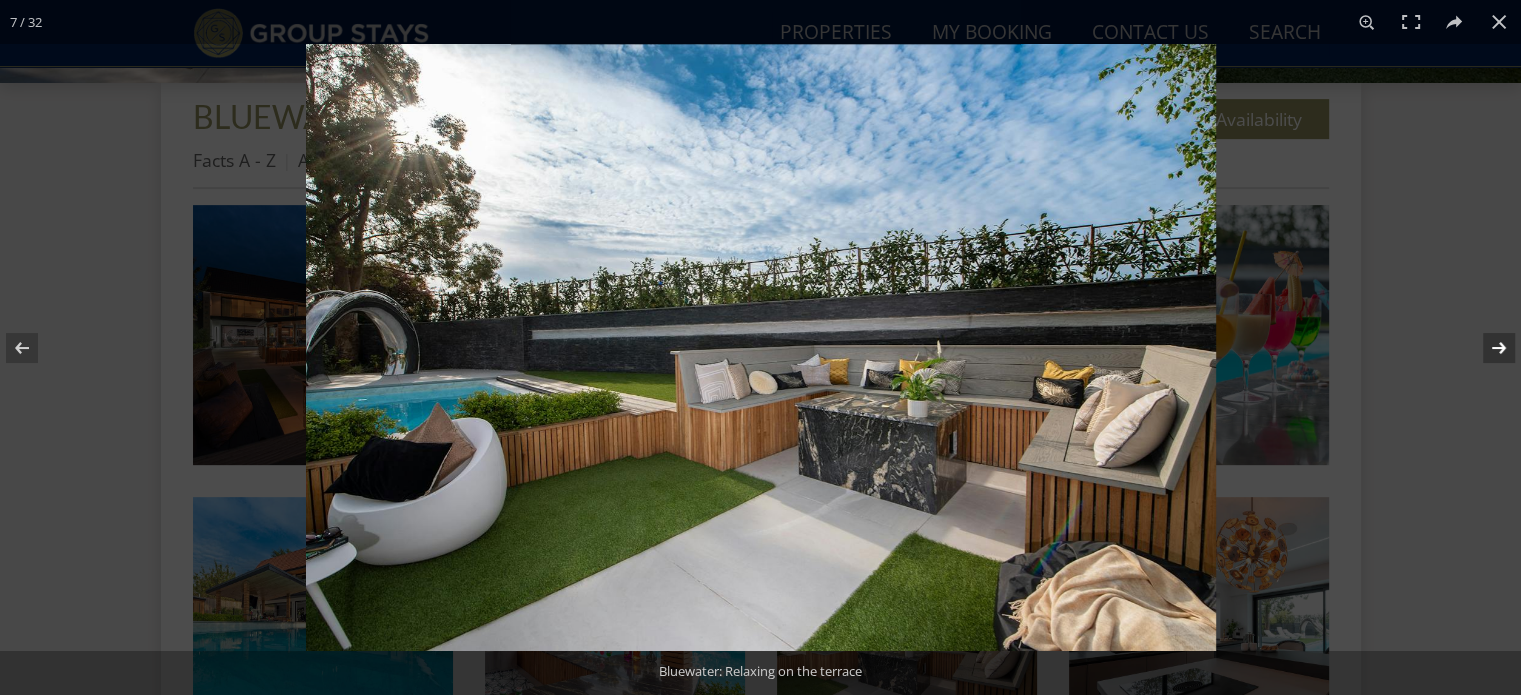 click at bounding box center [1486, 348] 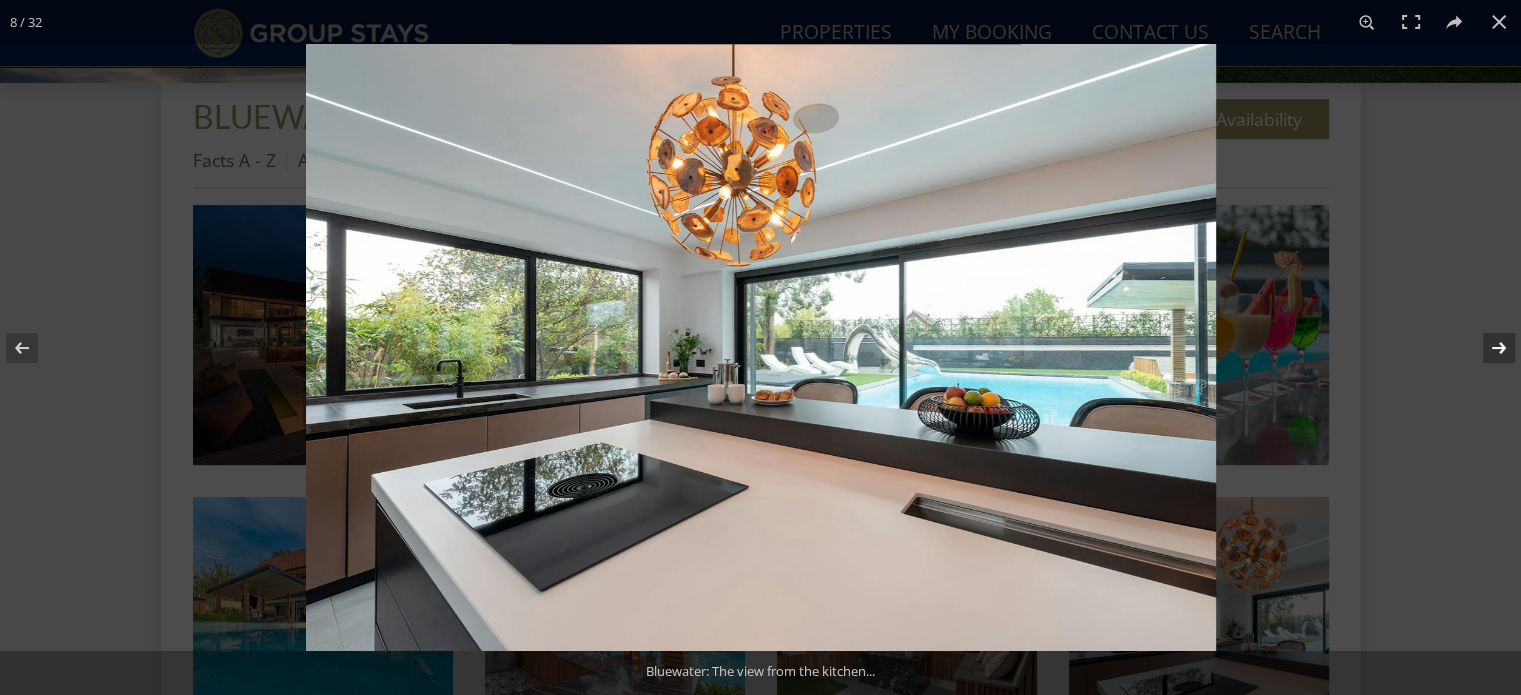 click at bounding box center [1486, 348] 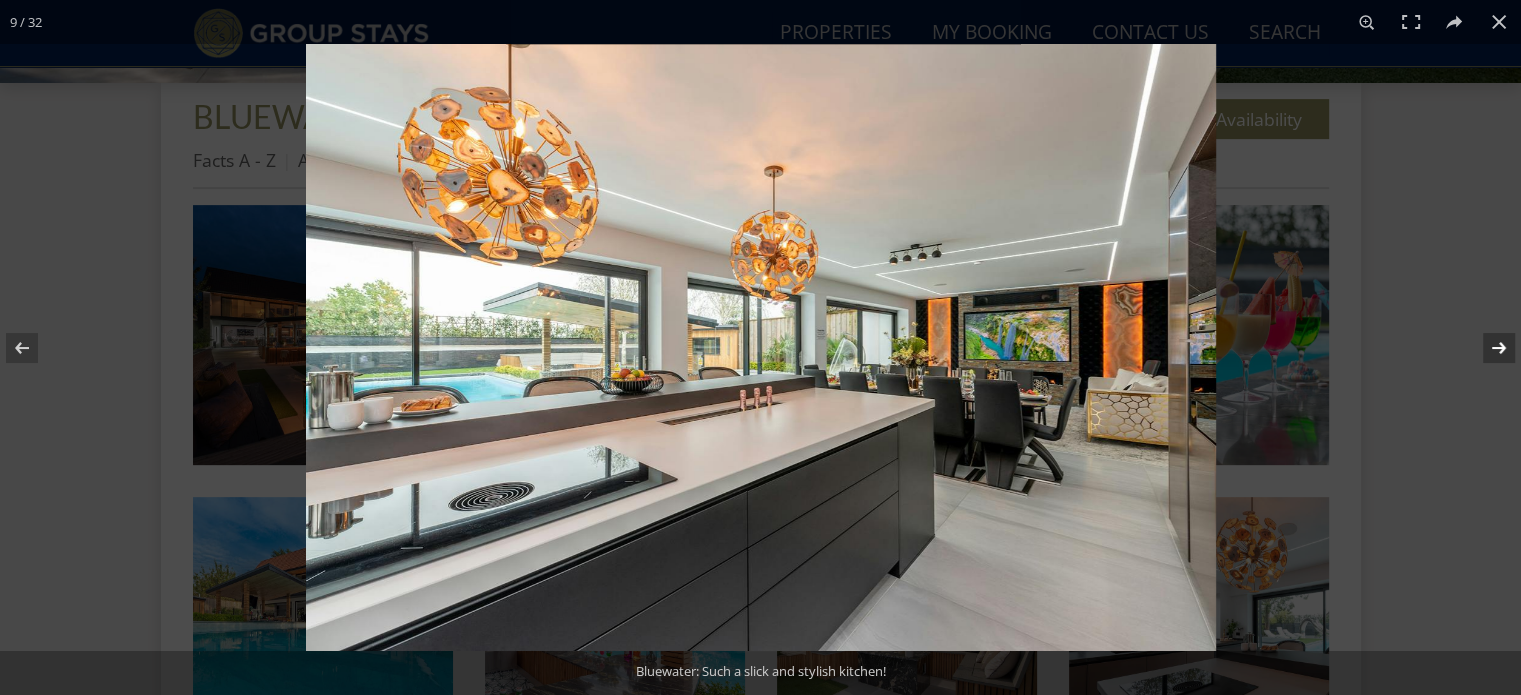 click at bounding box center (1486, 348) 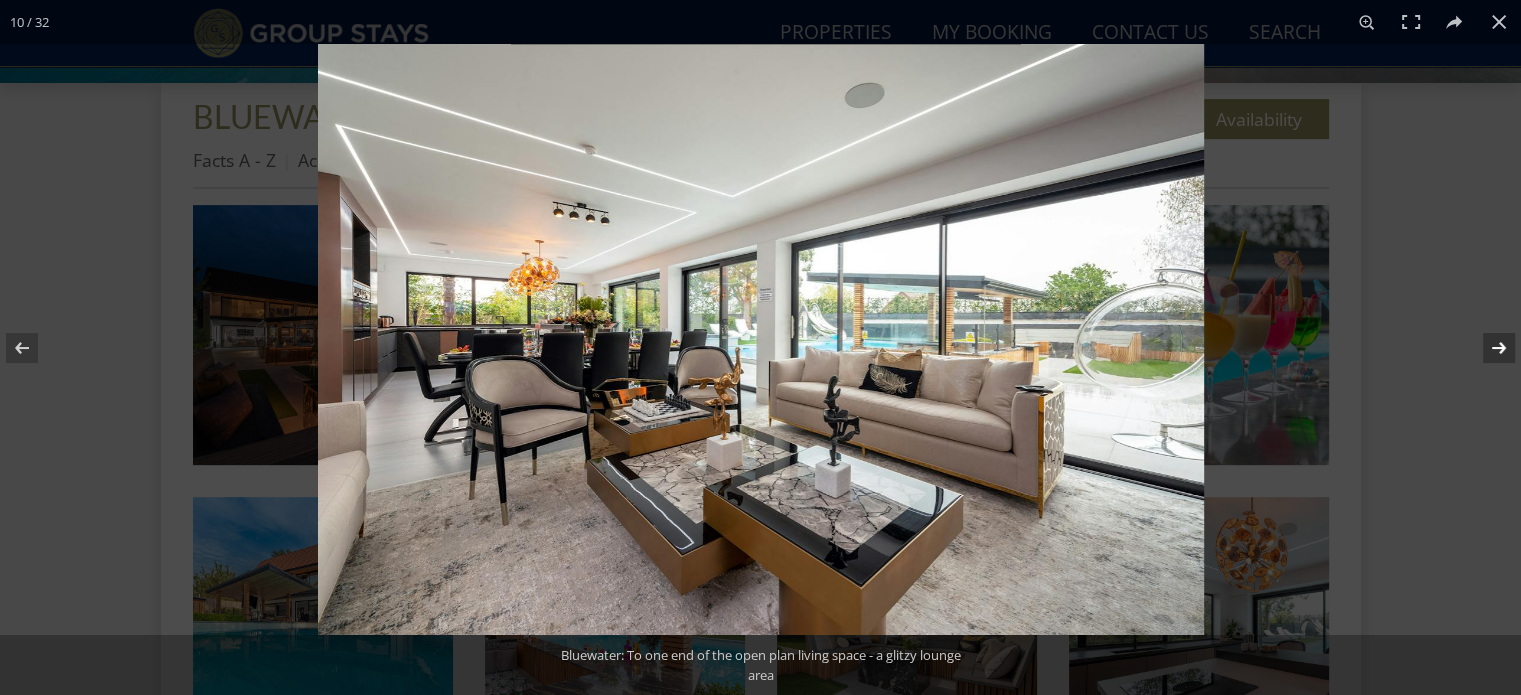 click at bounding box center [1486, 348] 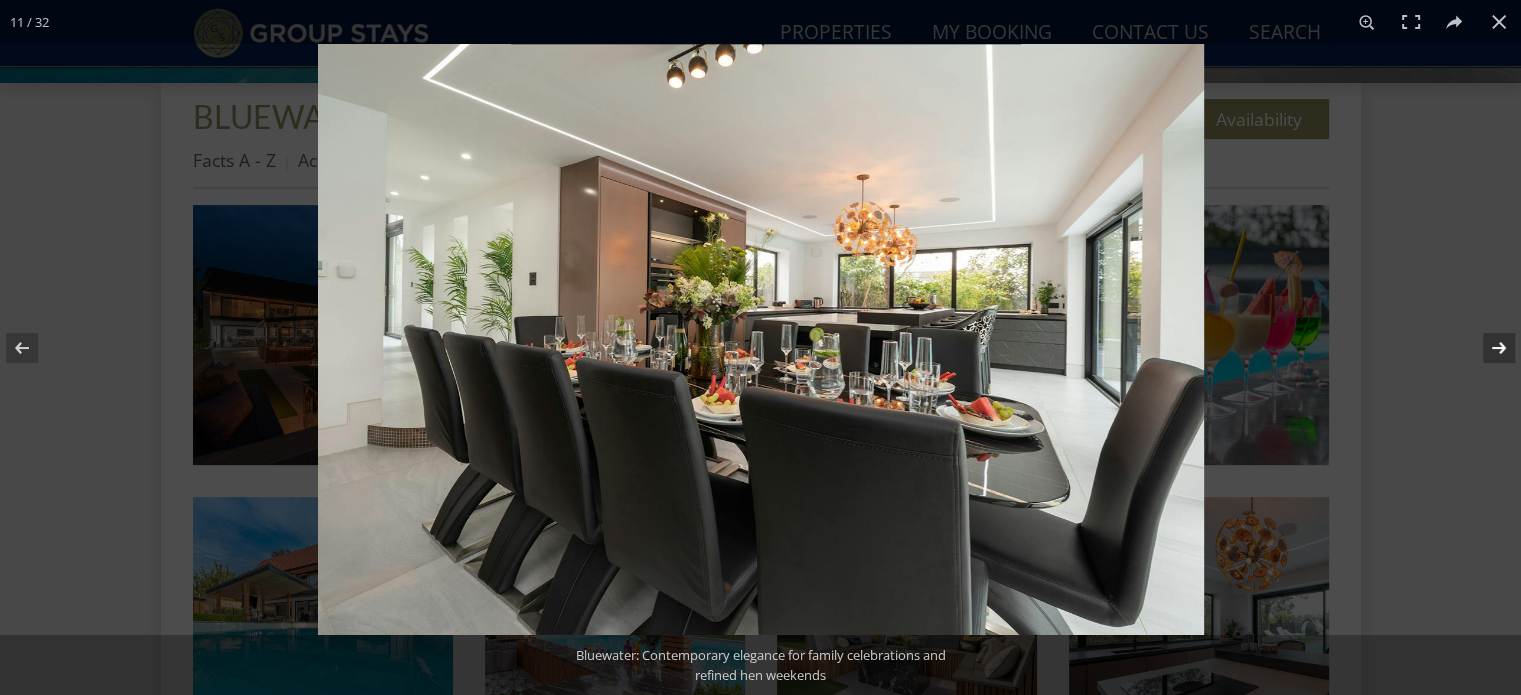 click at bounding box center (1486, 348) 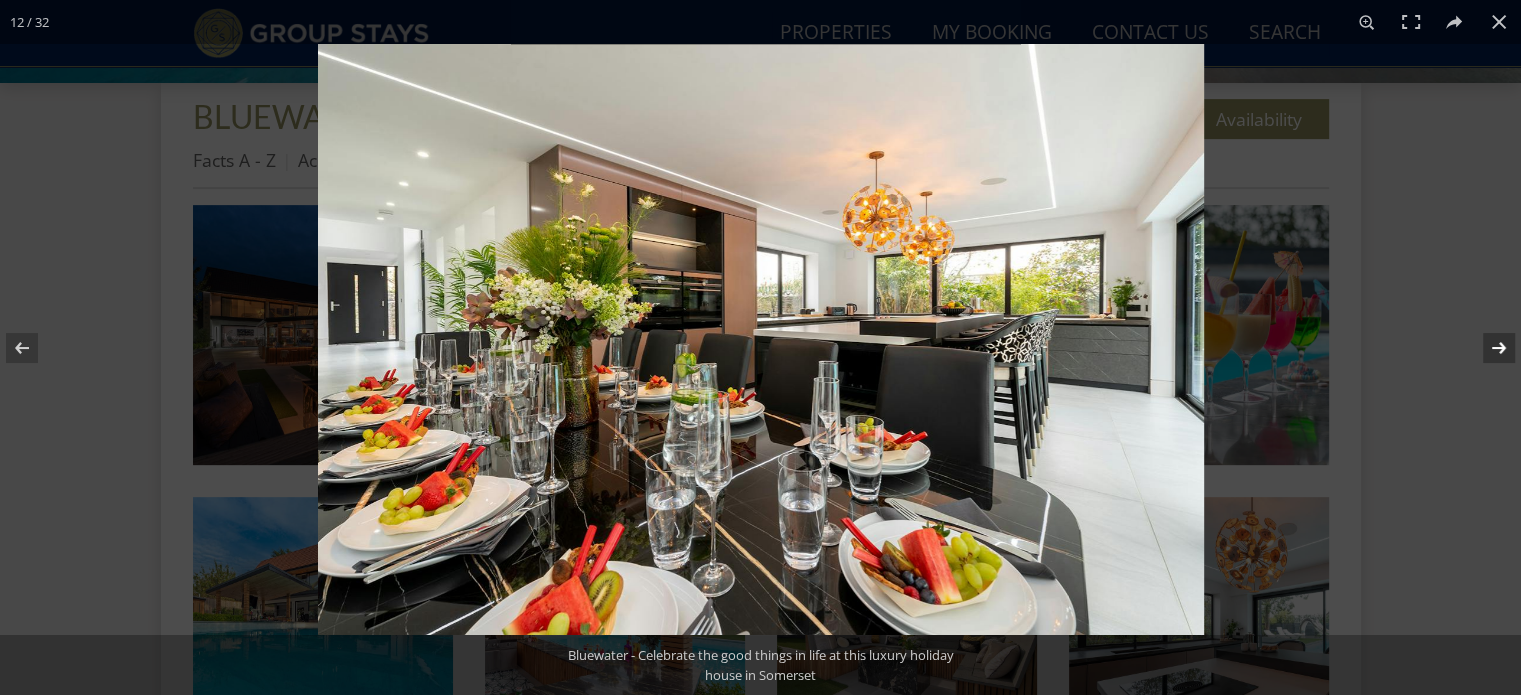 click at bounding box center (1486, 348) 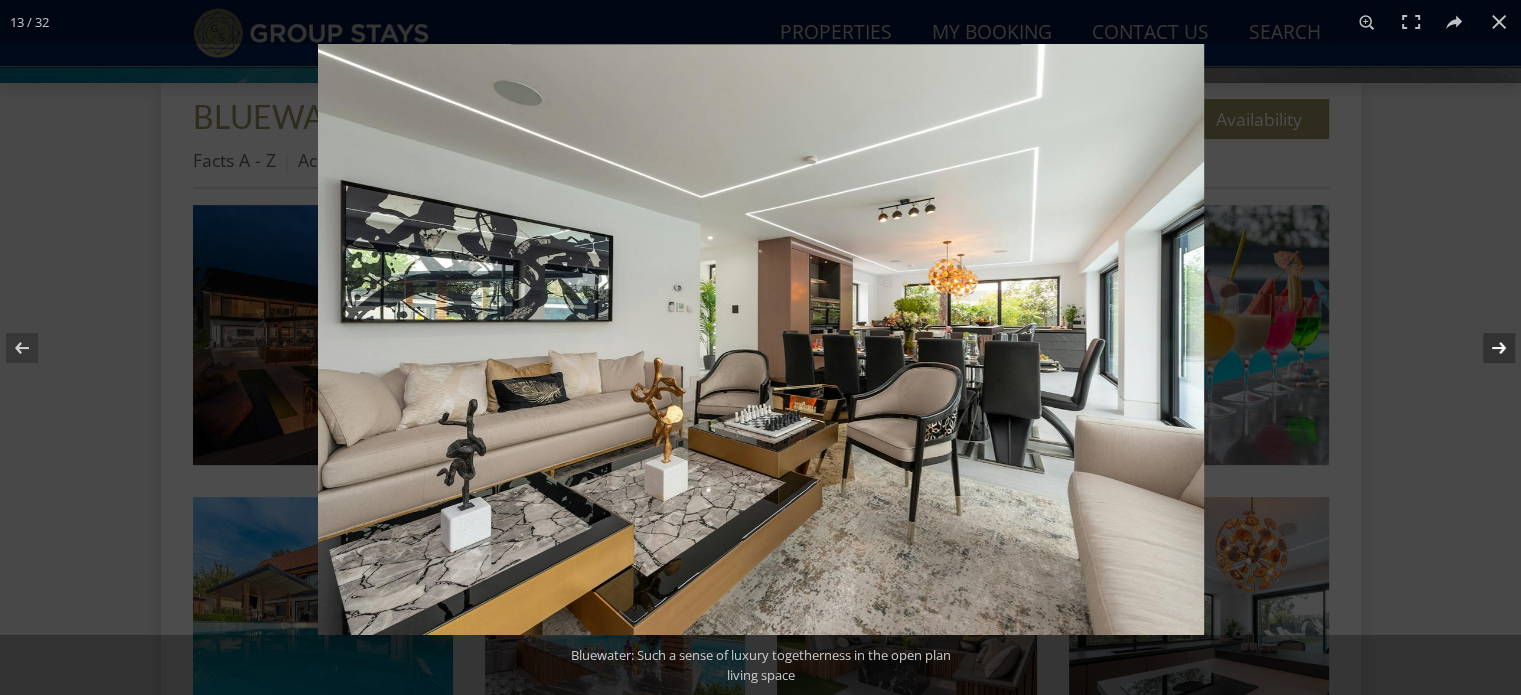 click at bounding box center [1486, 348] 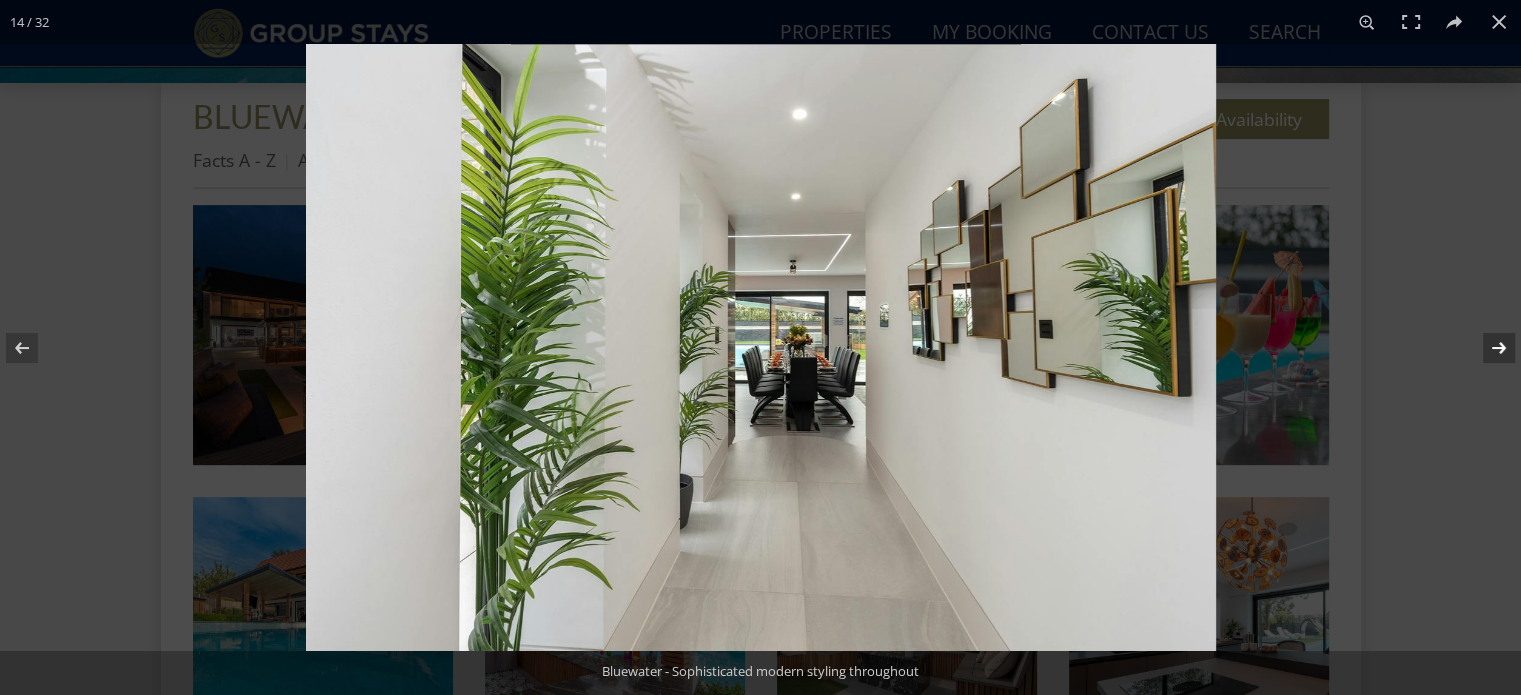click at bounding box center [1486, 348] 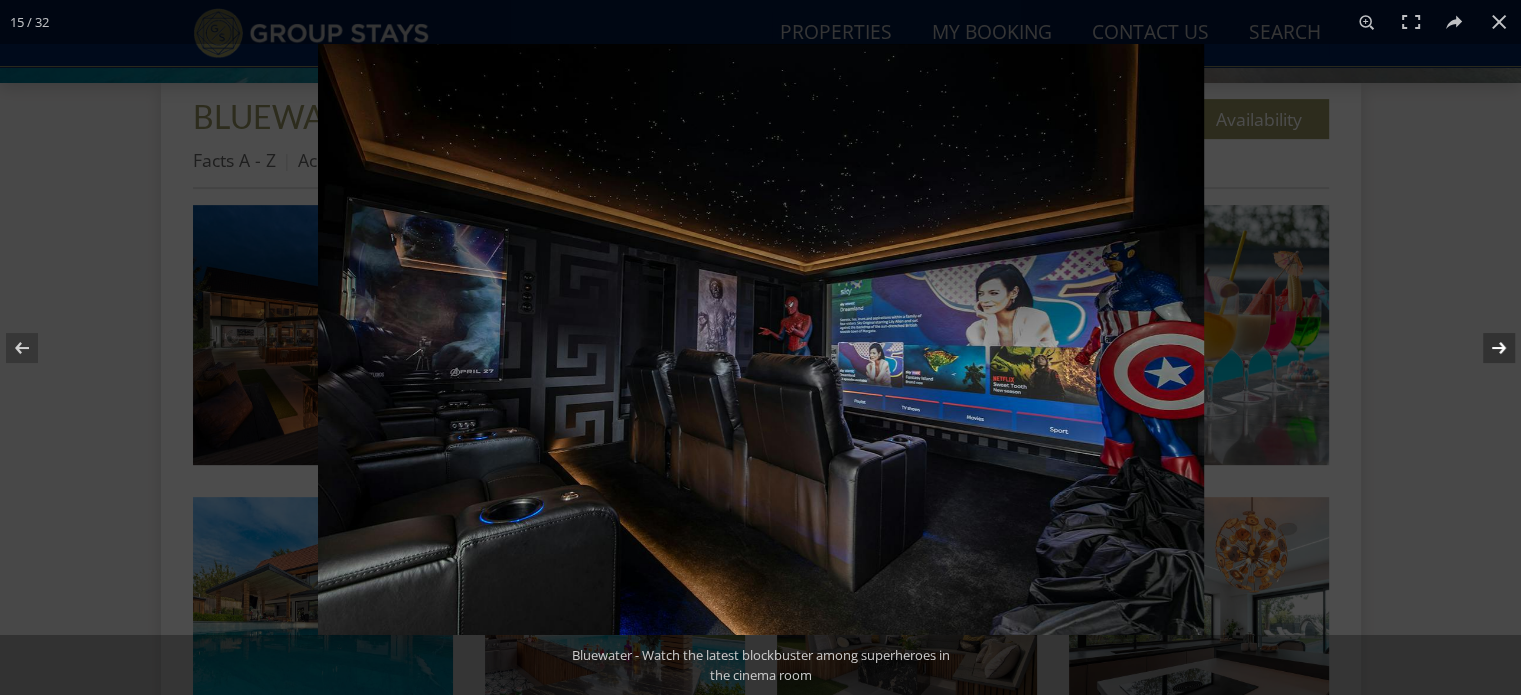 click at bounding box center [1486, 348] 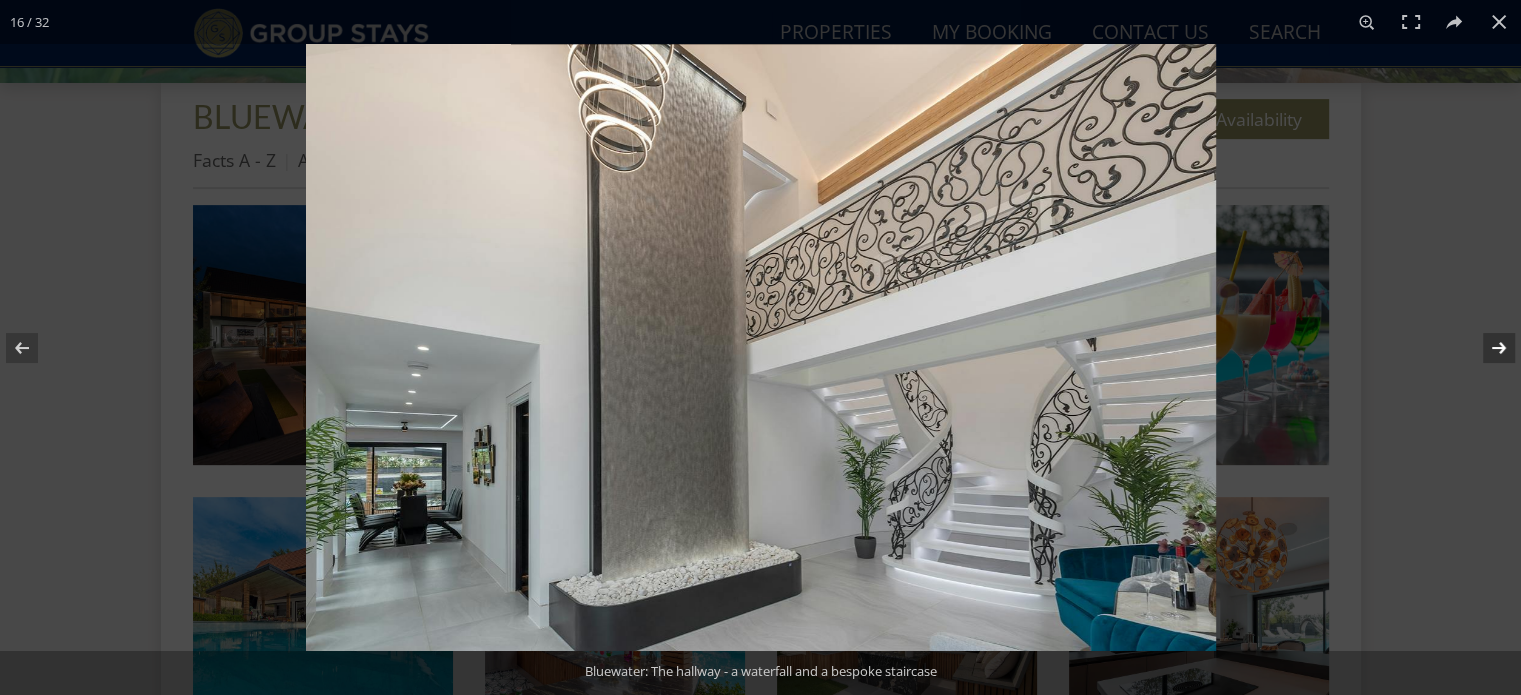 click at bounding box center (1486, 348) 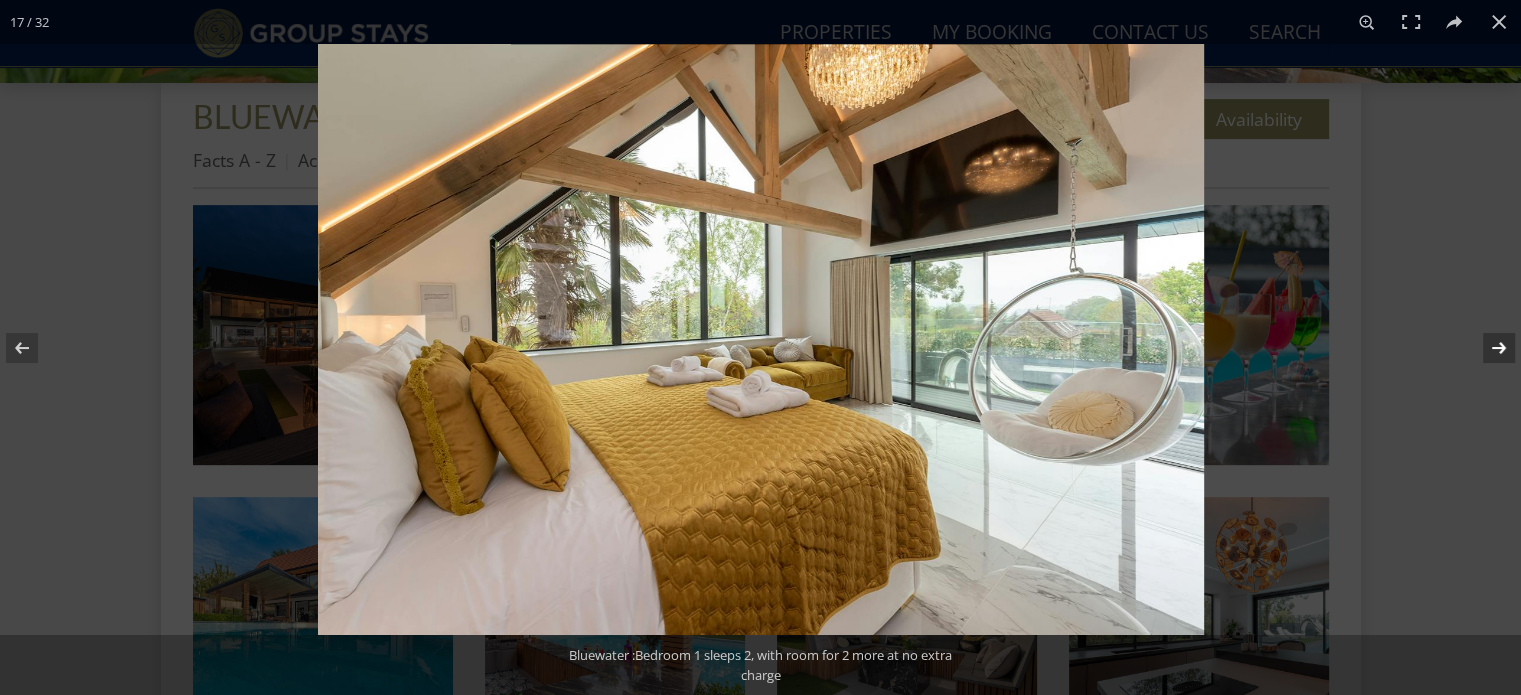 click at bounding box center (1486, 348) 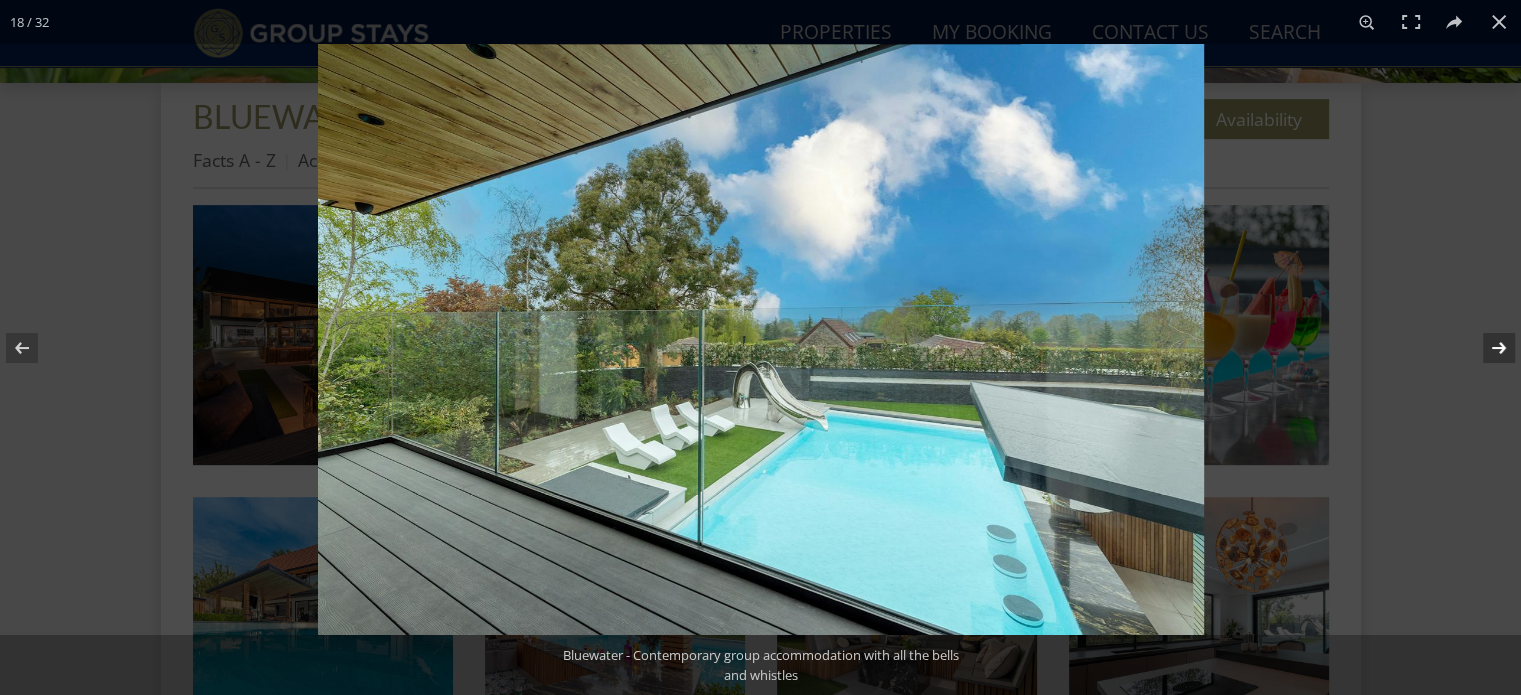 click at bounding box center [1486, 348] 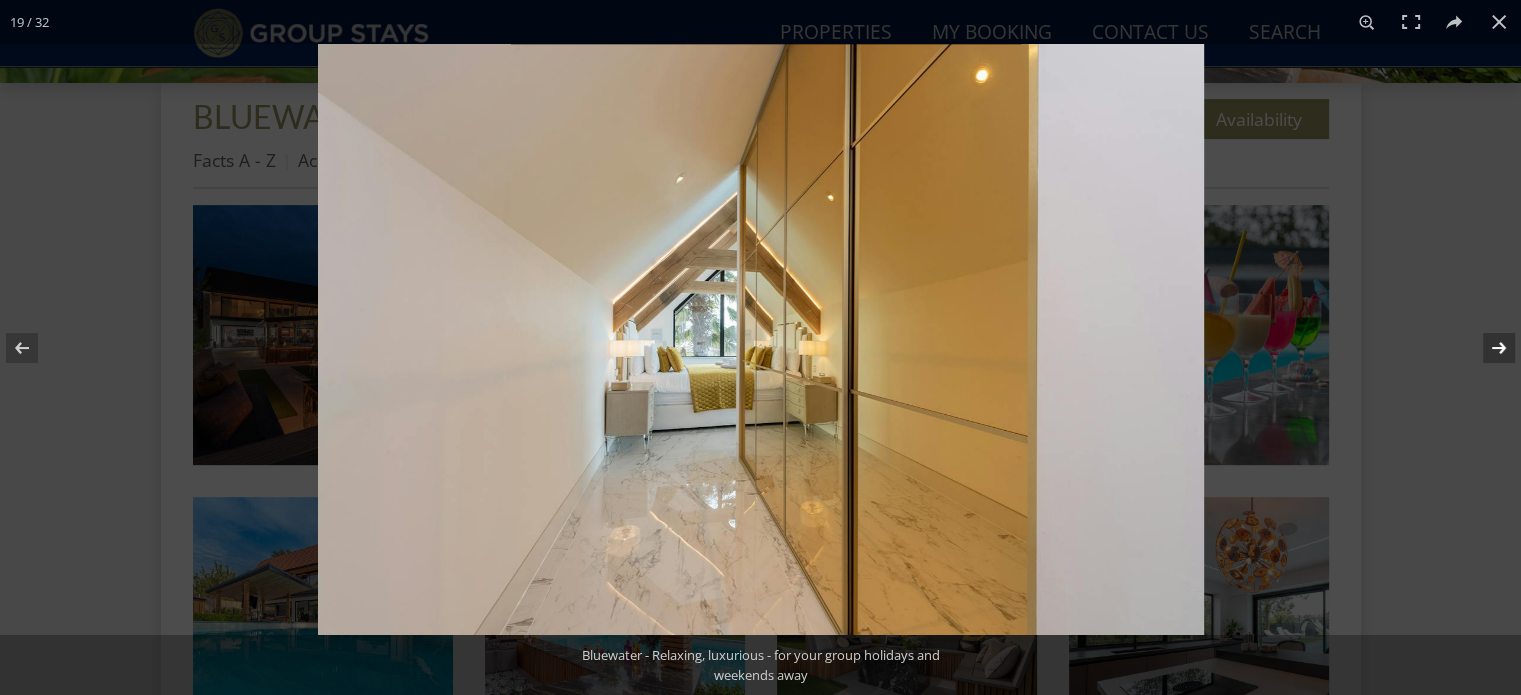 click at bounding box center [1486, 348] 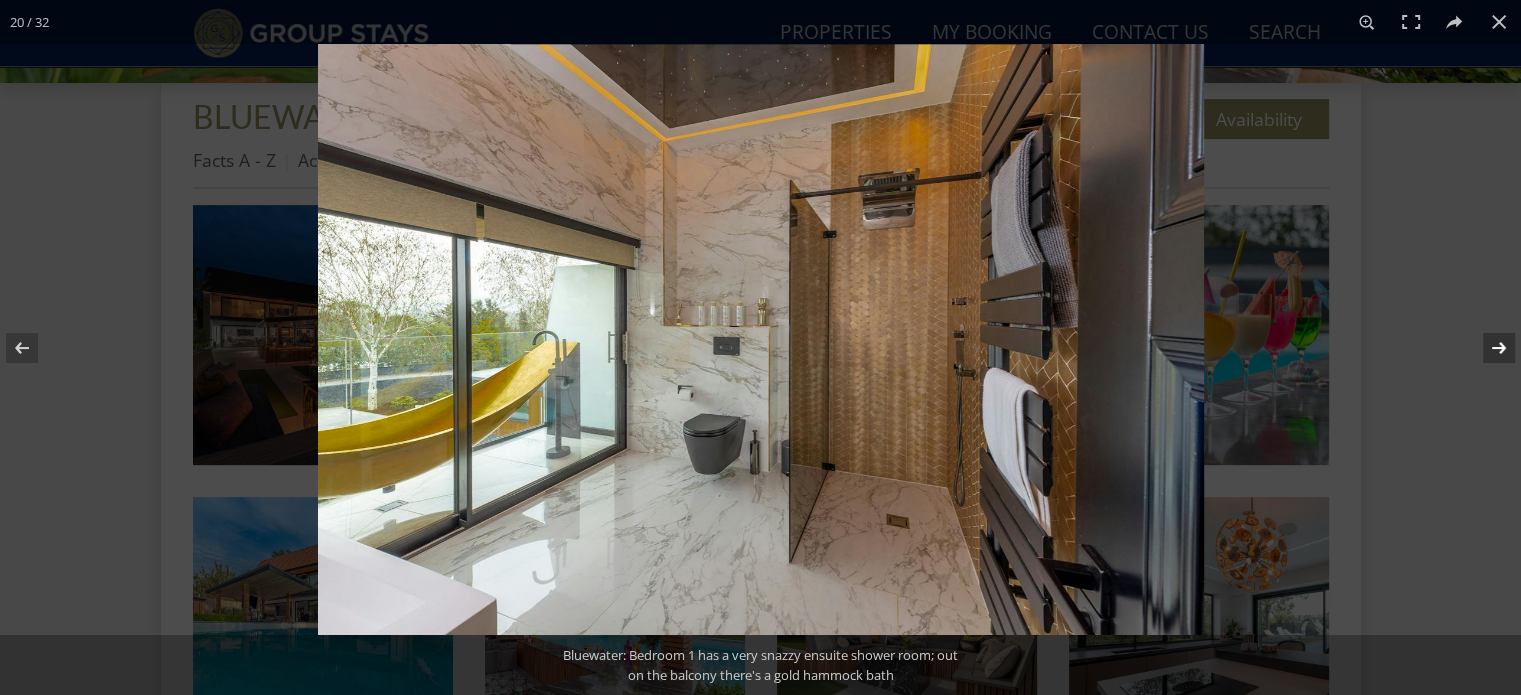 click at bounding box center [1486, 348] 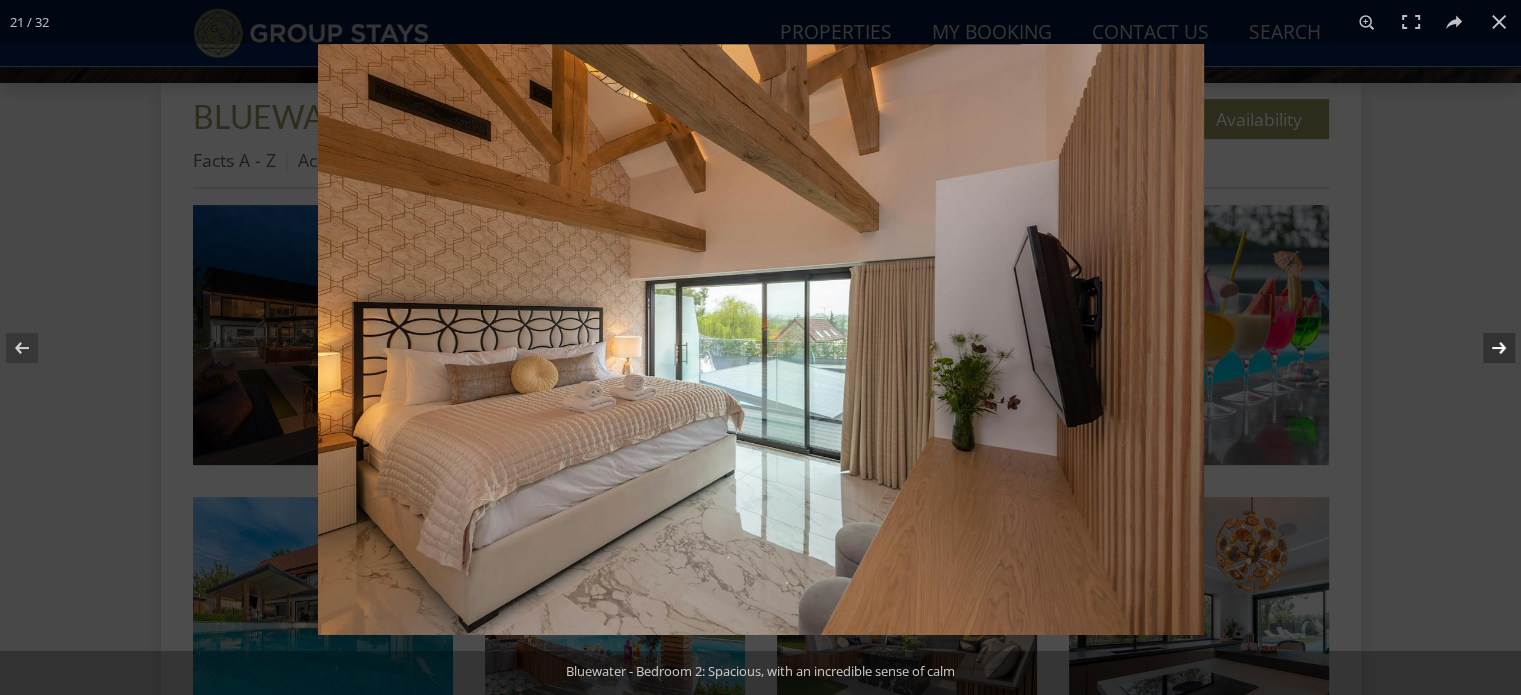 click at bounding box center (1486, 348) 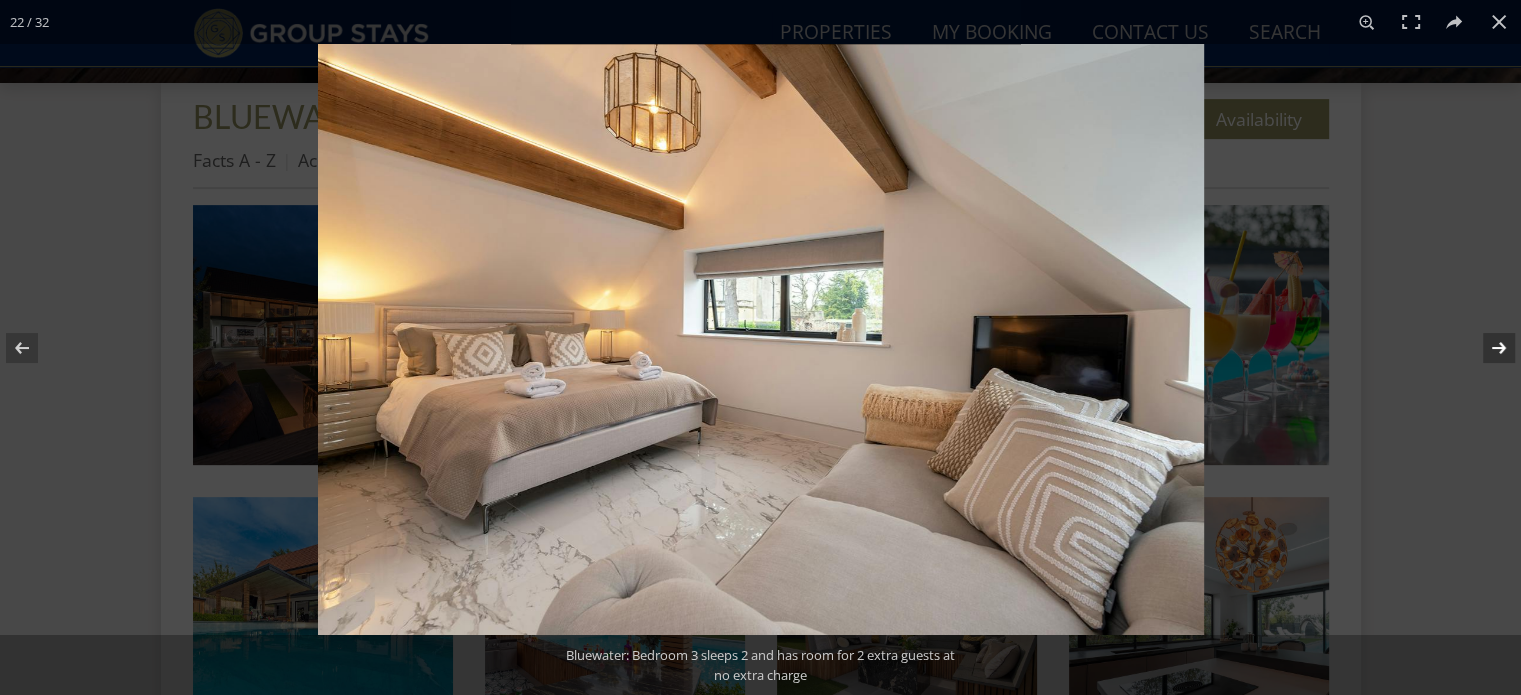 click at bounding box center (1486, 348) 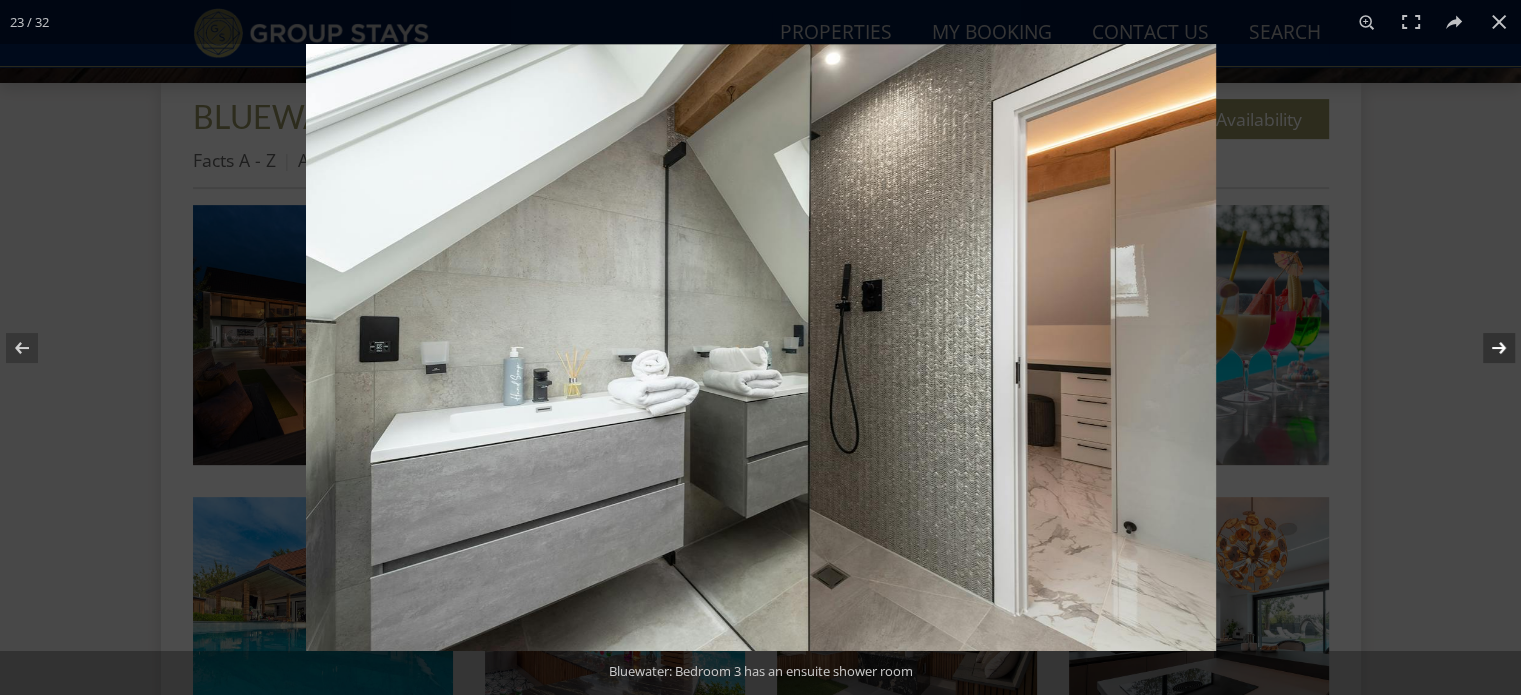 click at bounding box center [1486, 348] 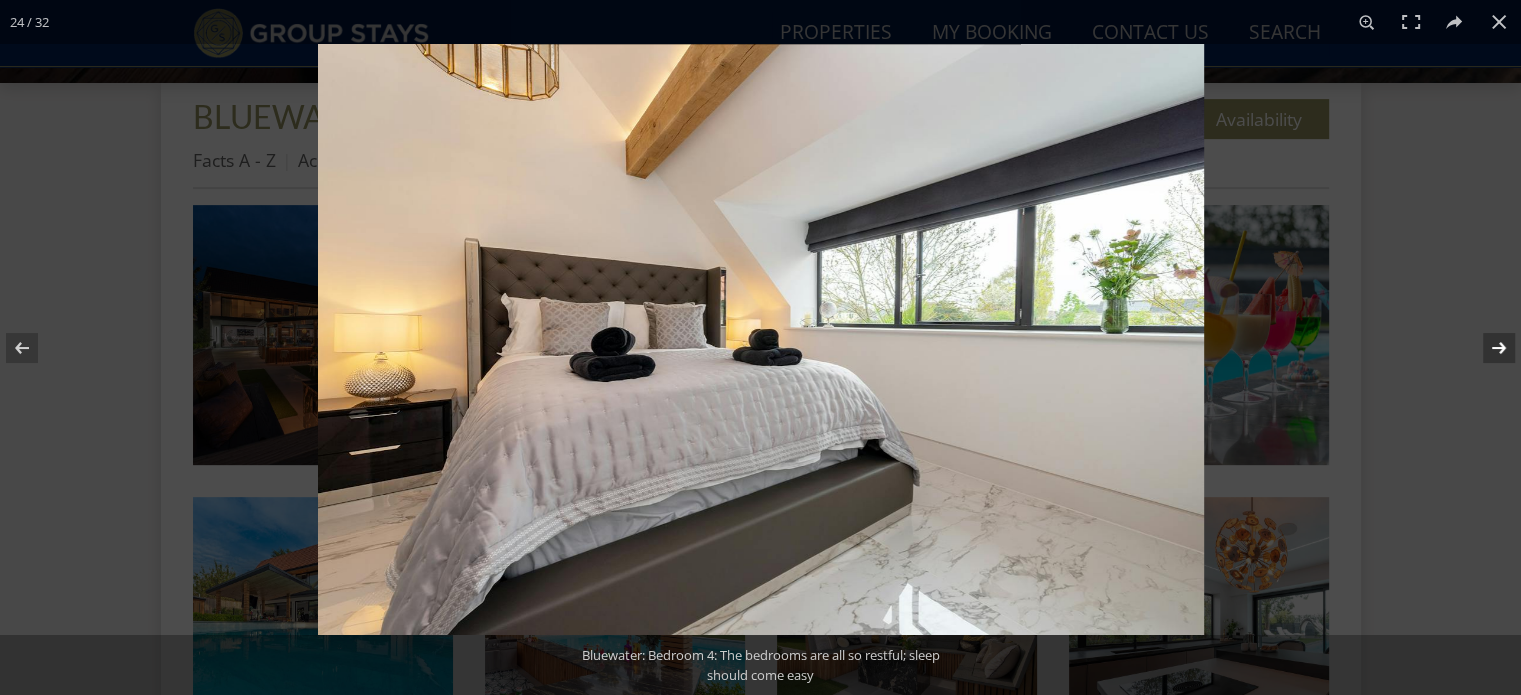 click at bounding box center [1486, 348] 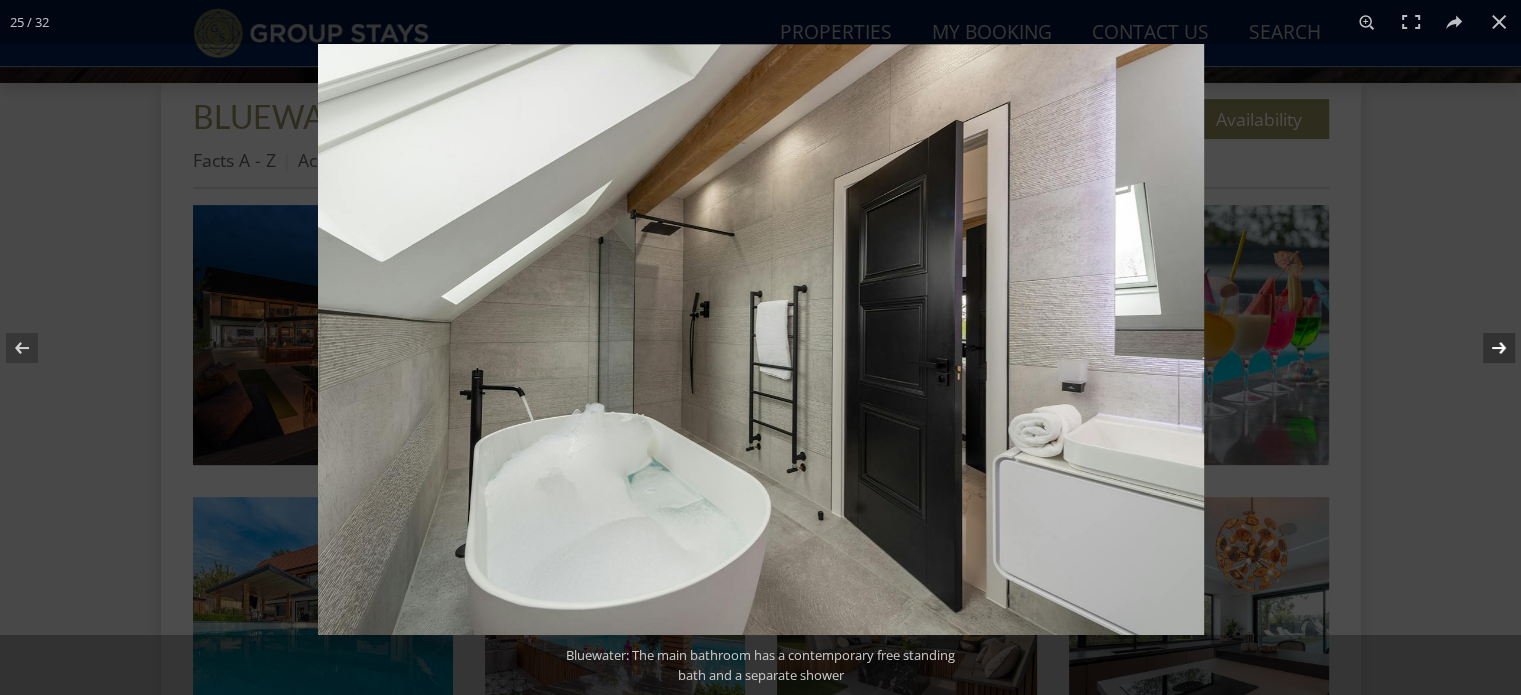 click at bounding box center (1486, 348) 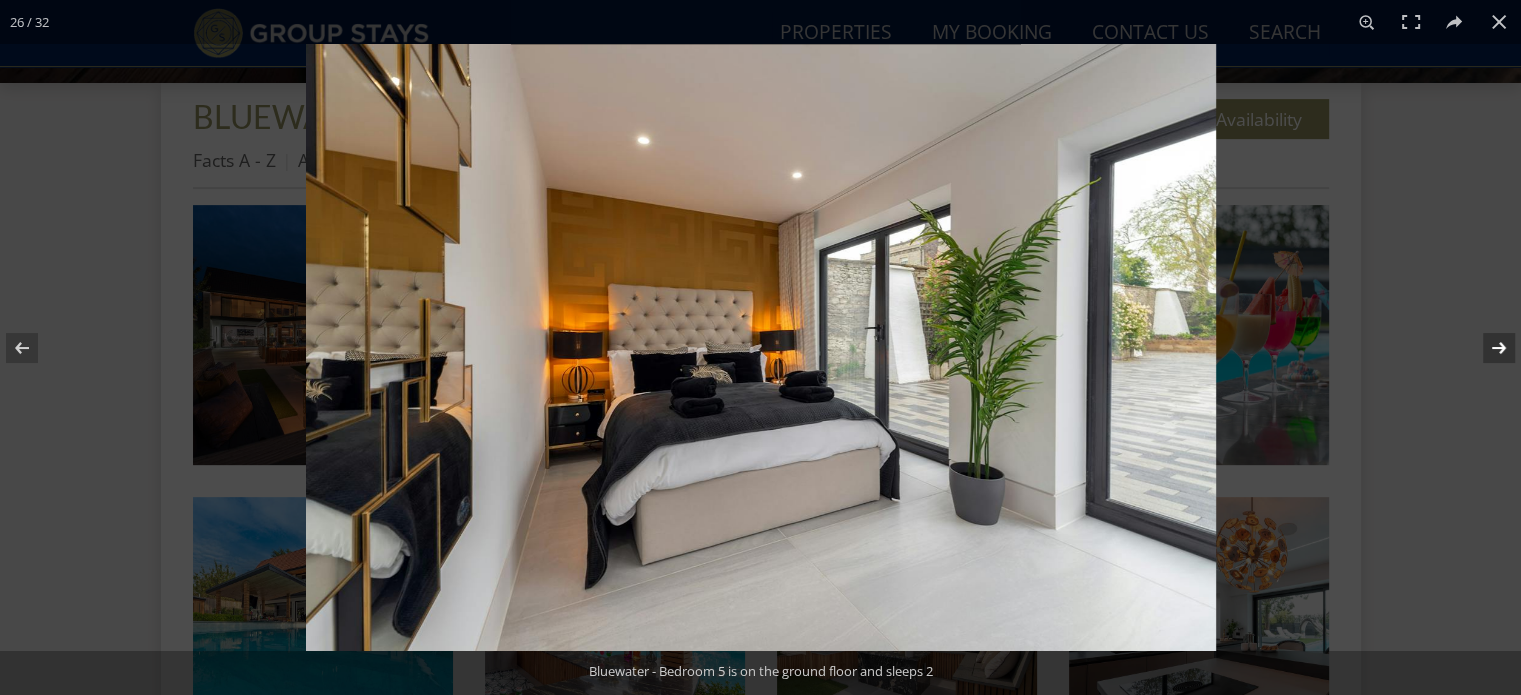 click at bounding box center (1486, 348) 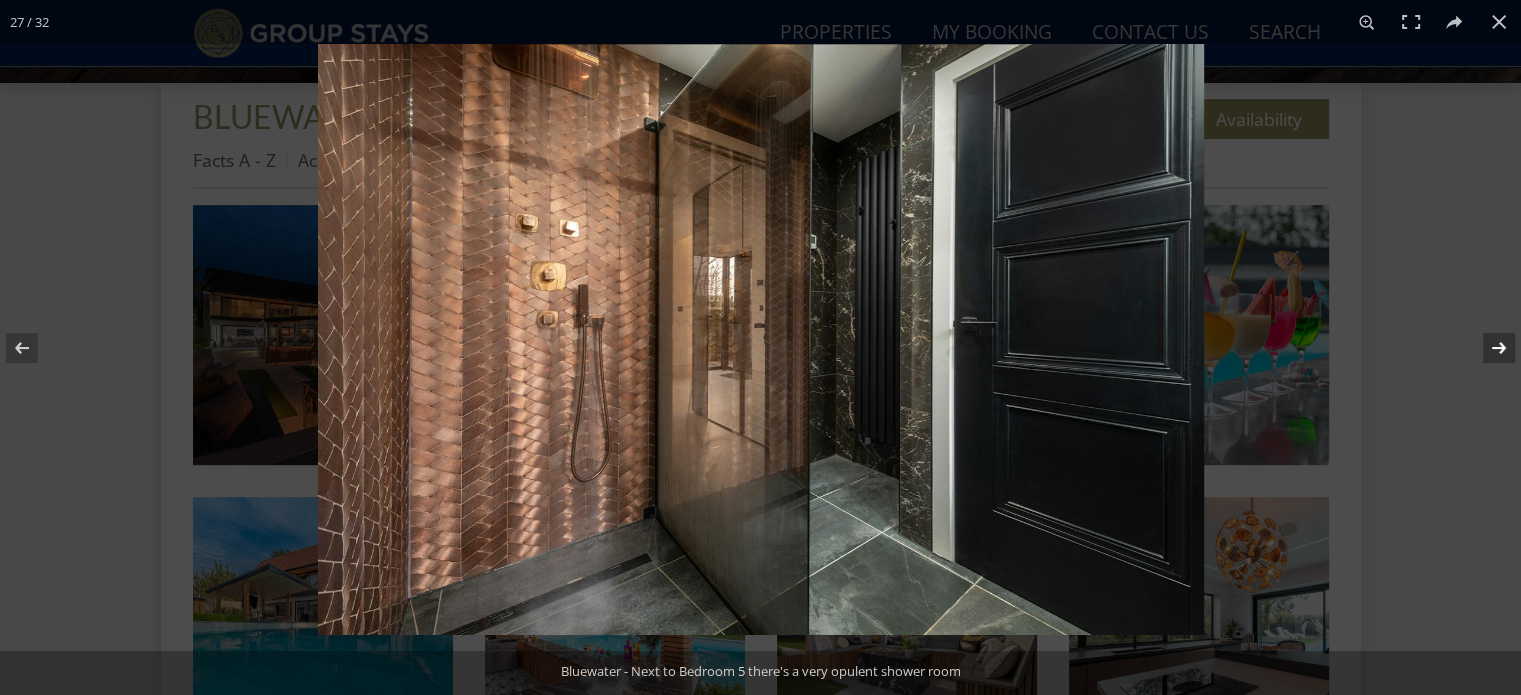 click at bounding box center [1486, 348] 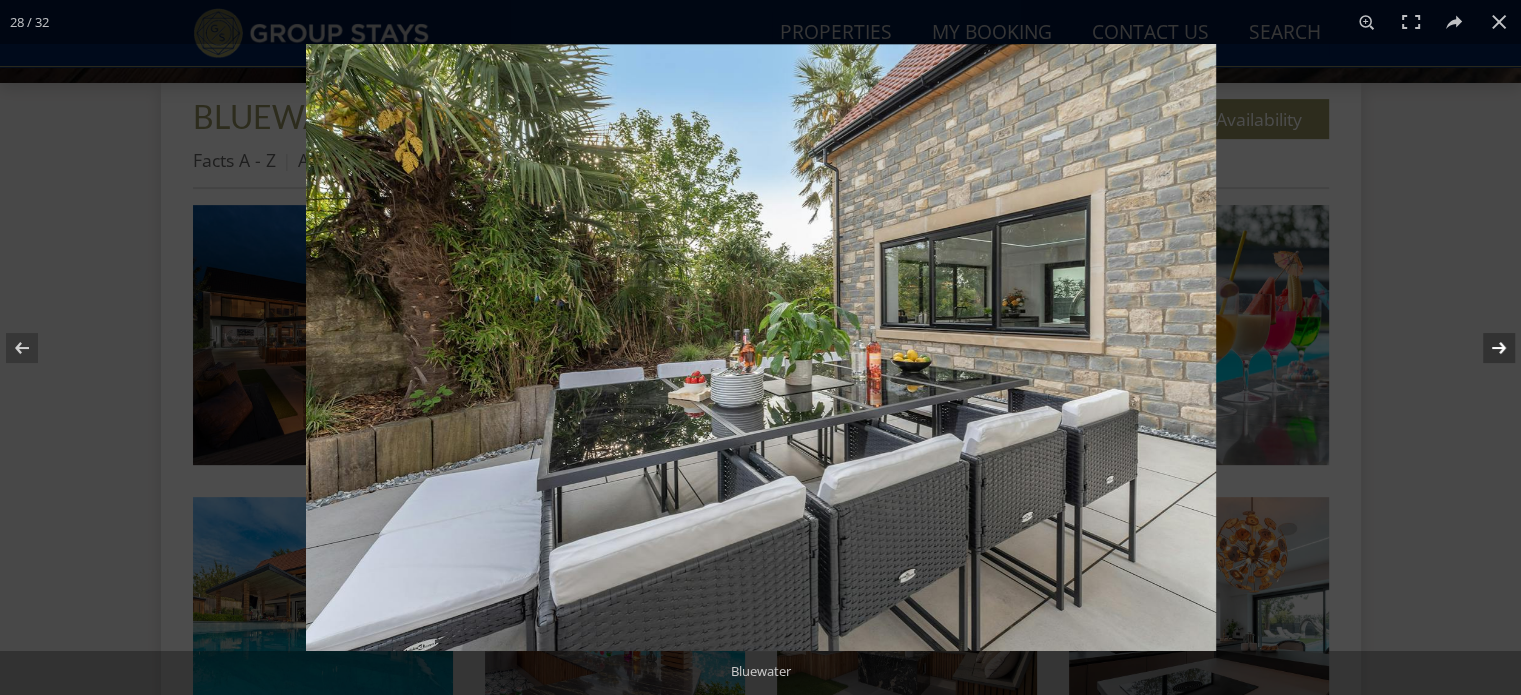 click at bounding box center (1486, 348) 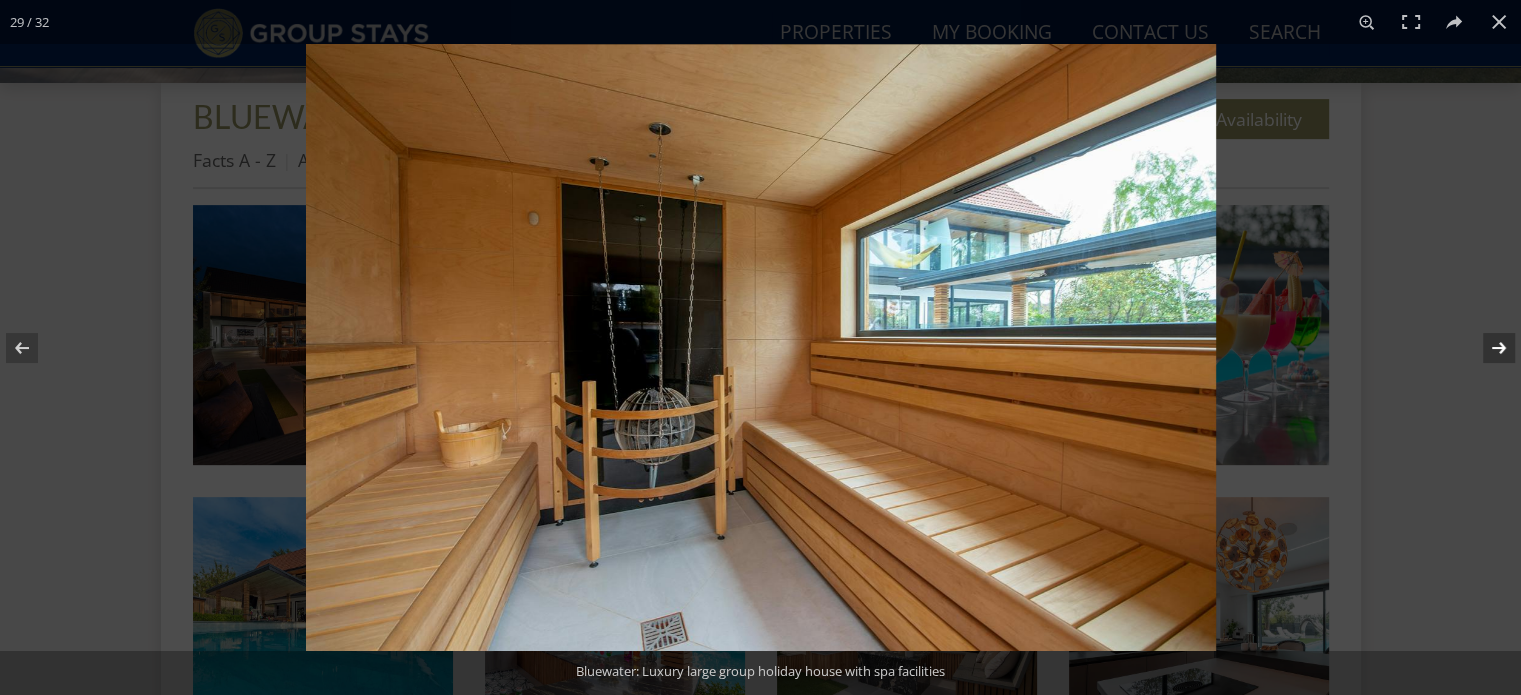 click at bounding box center (1486, 348) 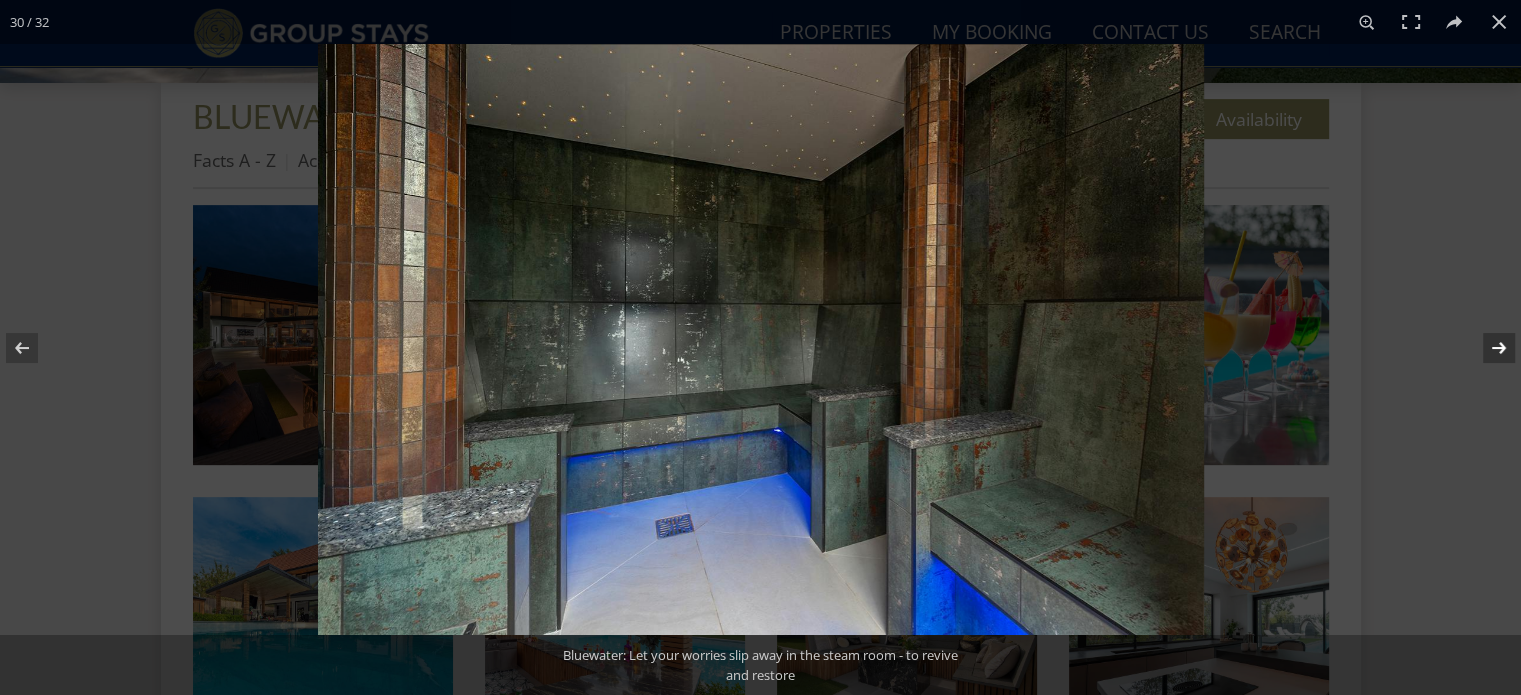 click at bounding box center [1486, 348] 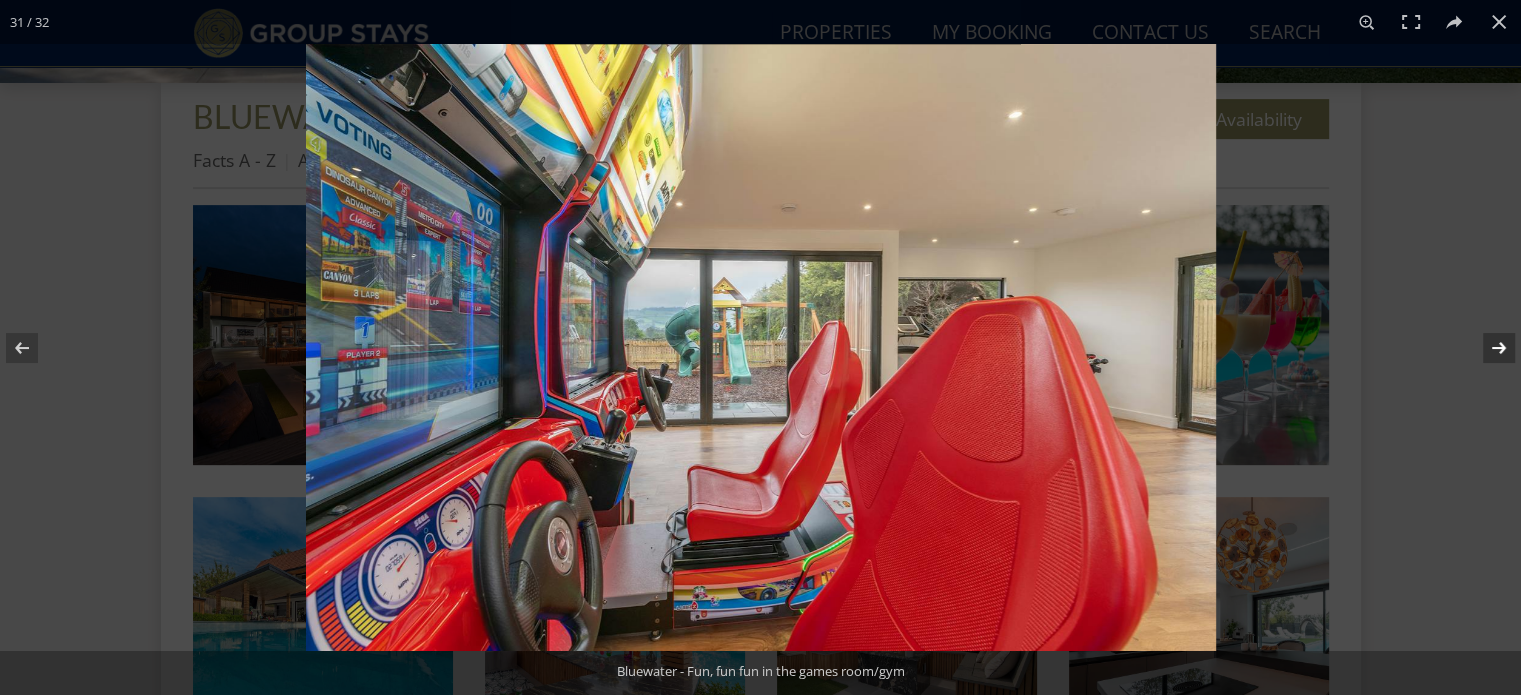 click at bounding box center (1486, 348) 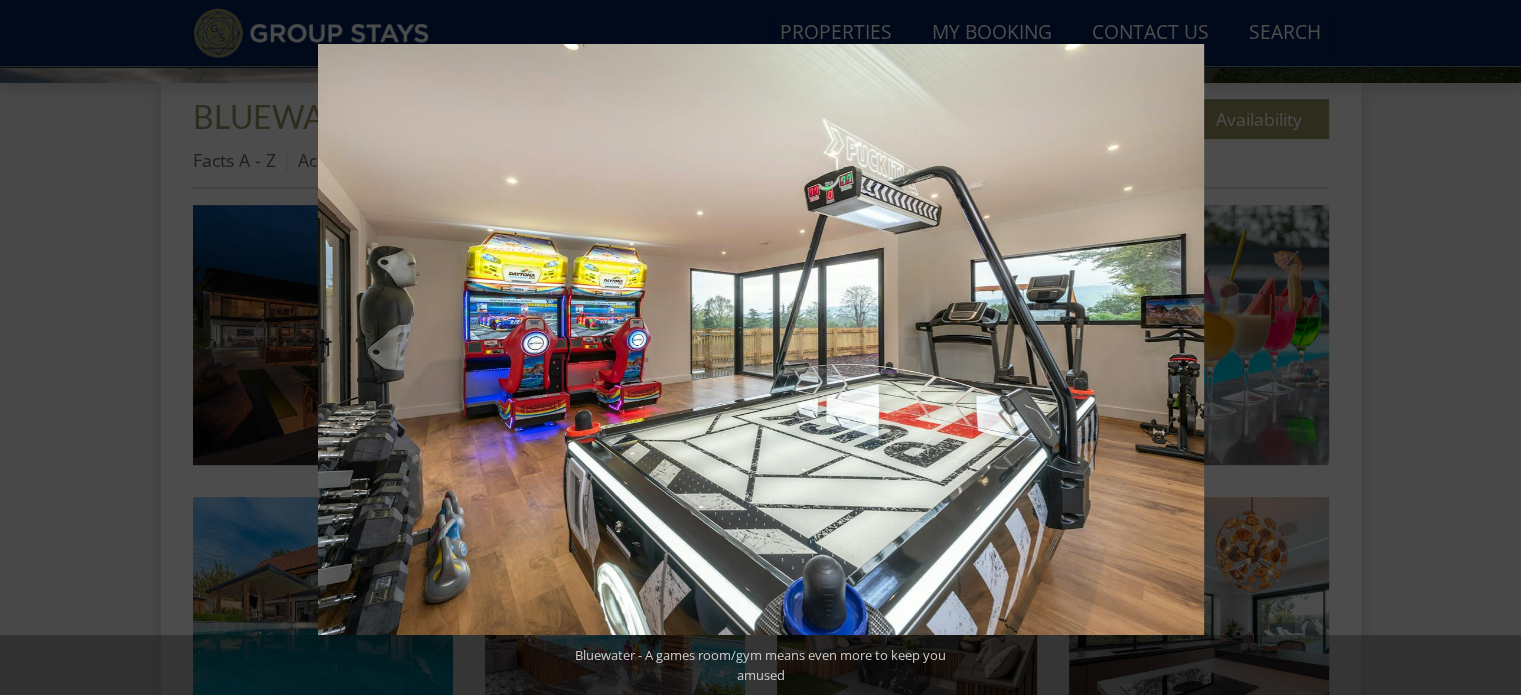click at bounding box center [1486, 348] 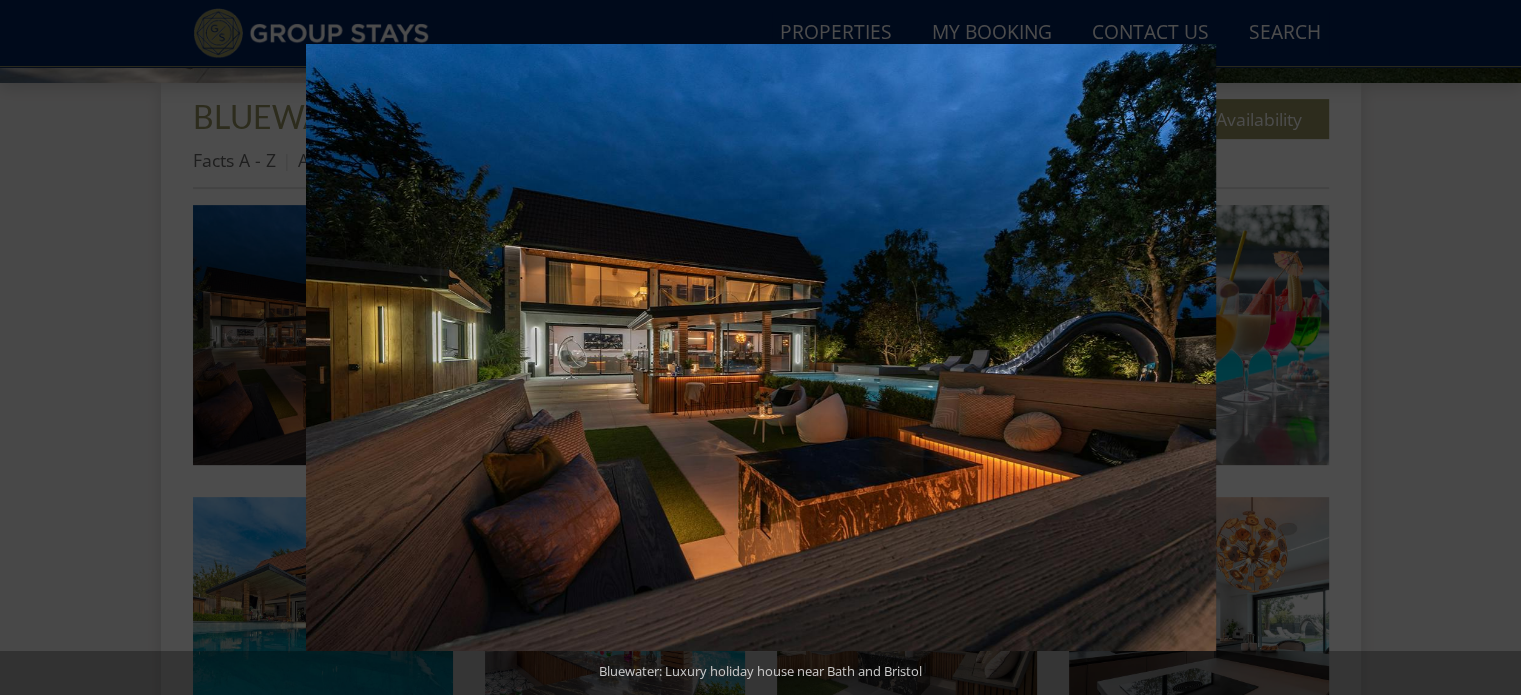 click at bounding box center [1486, 348] 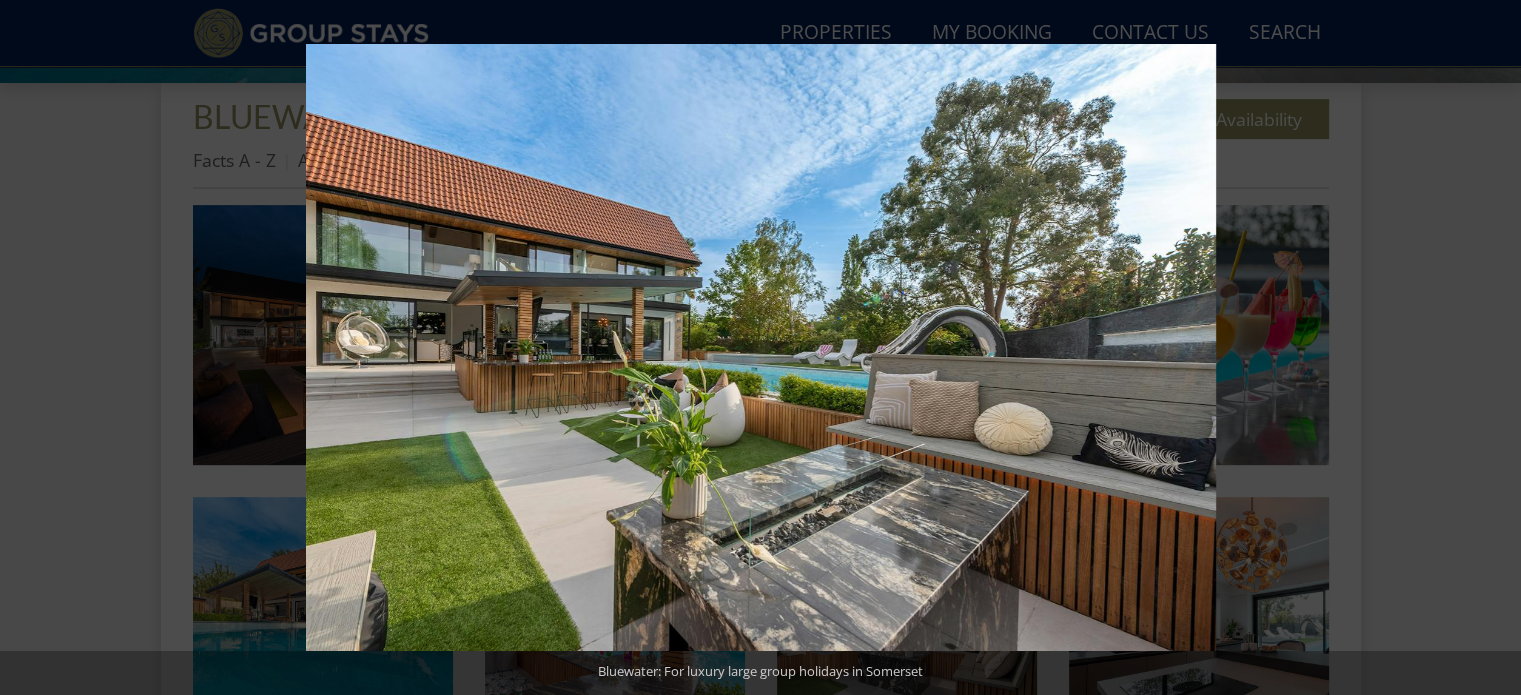 click at bounding box center (1486, 348) 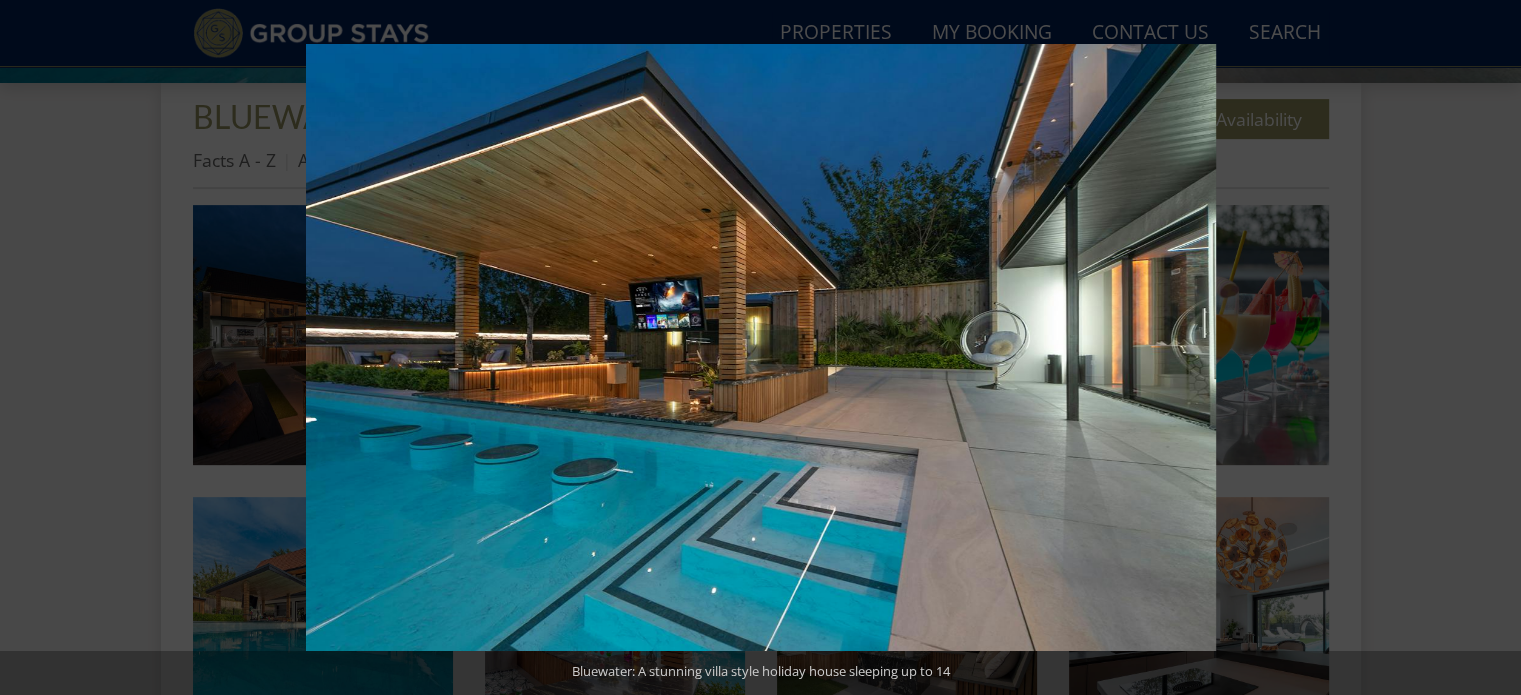 click at bounding box center [1486, 348] 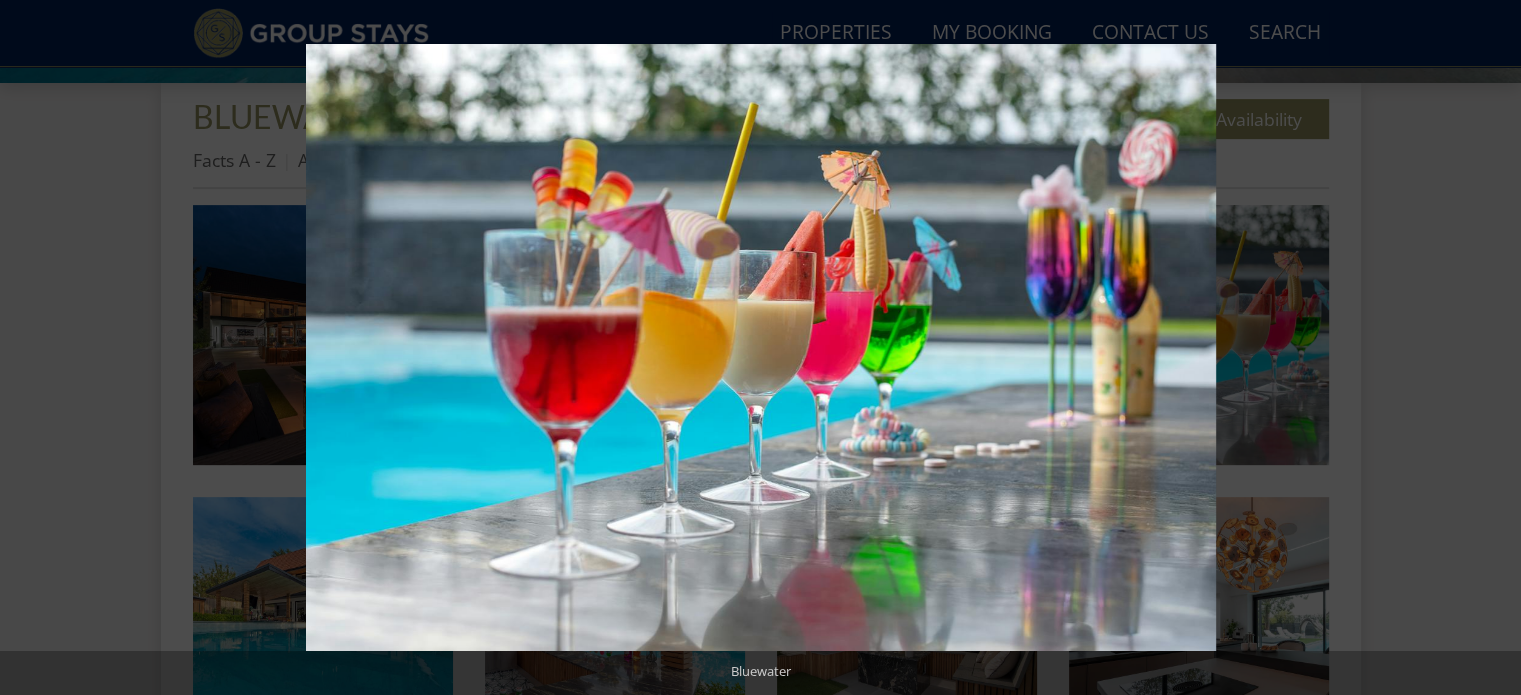 click at bounding box center (1486, 348) 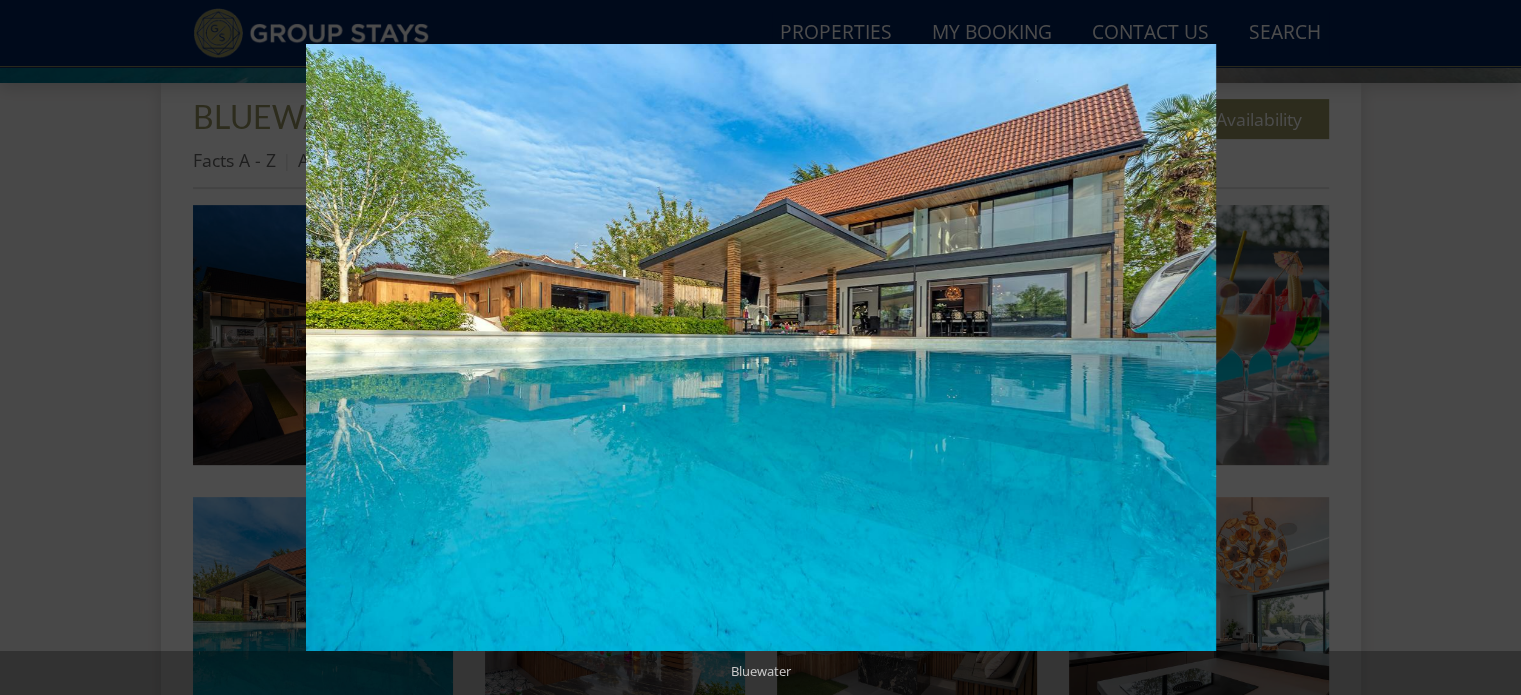 click at bounding box center (1486, 348) 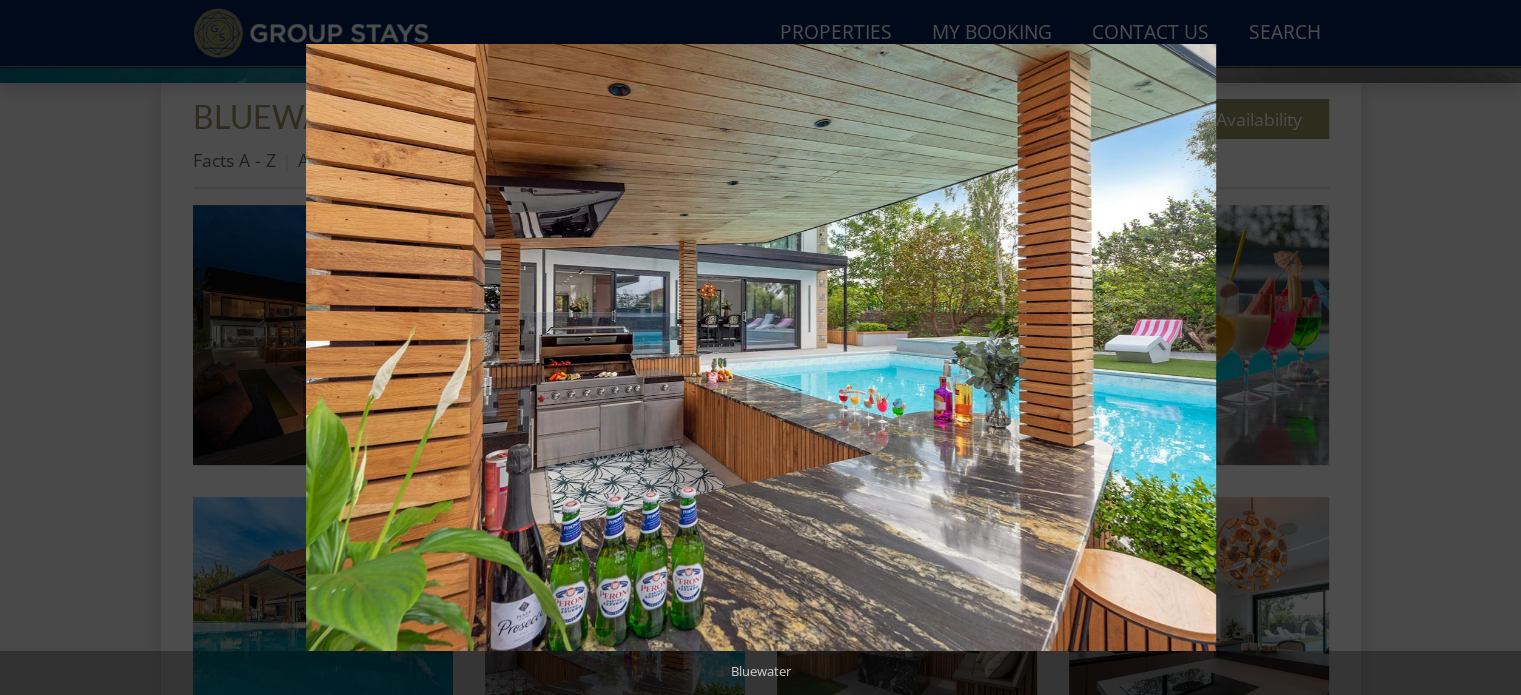 click at bounding box center [1486, 348] 